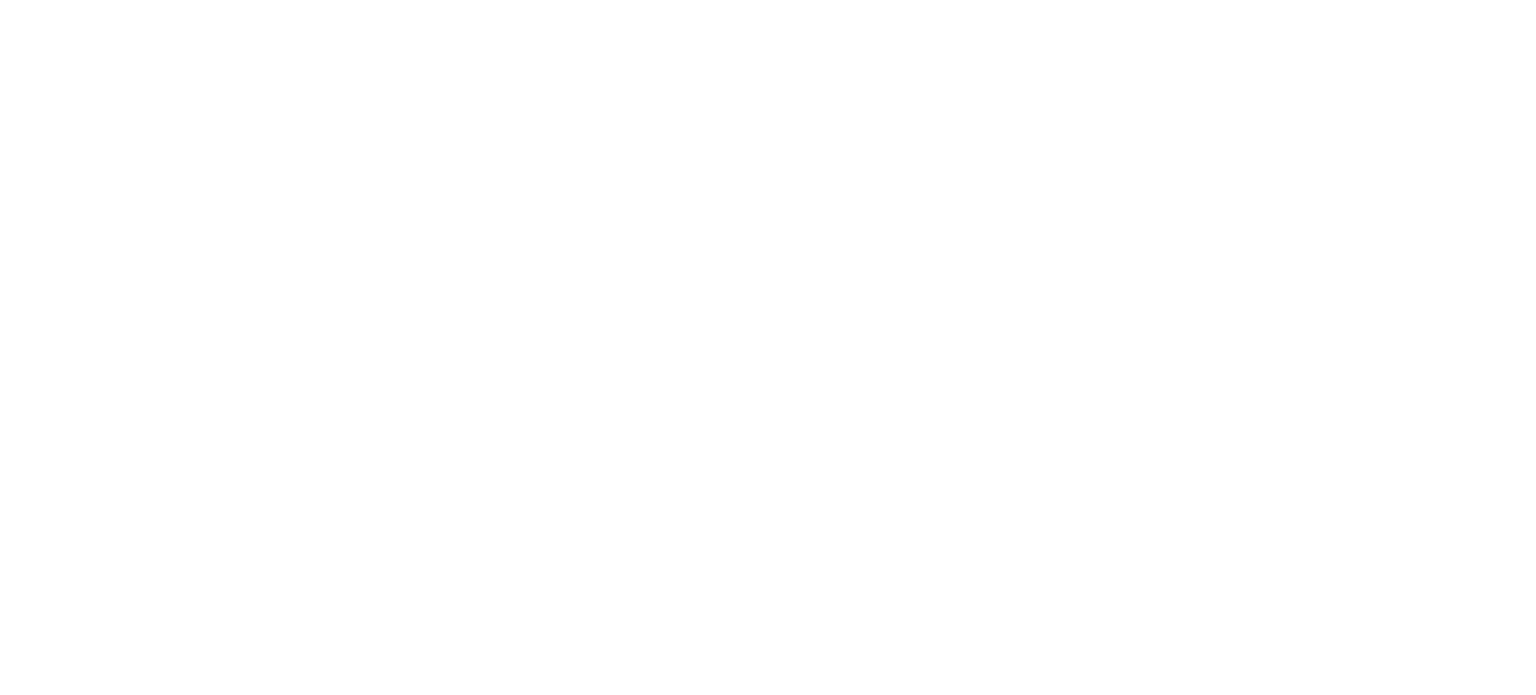 scroll, scrollTop: 0, scrollLeft: 0, axis: both 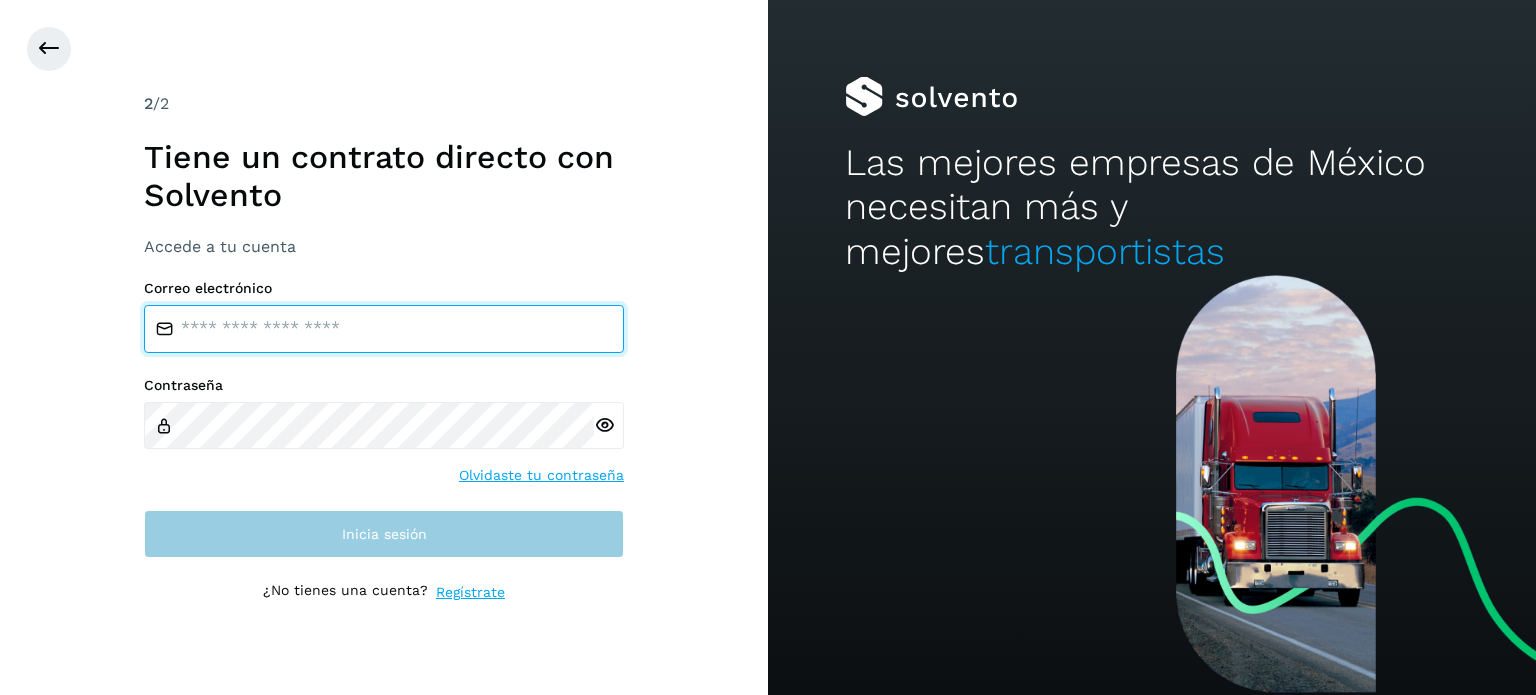 type on "**********" 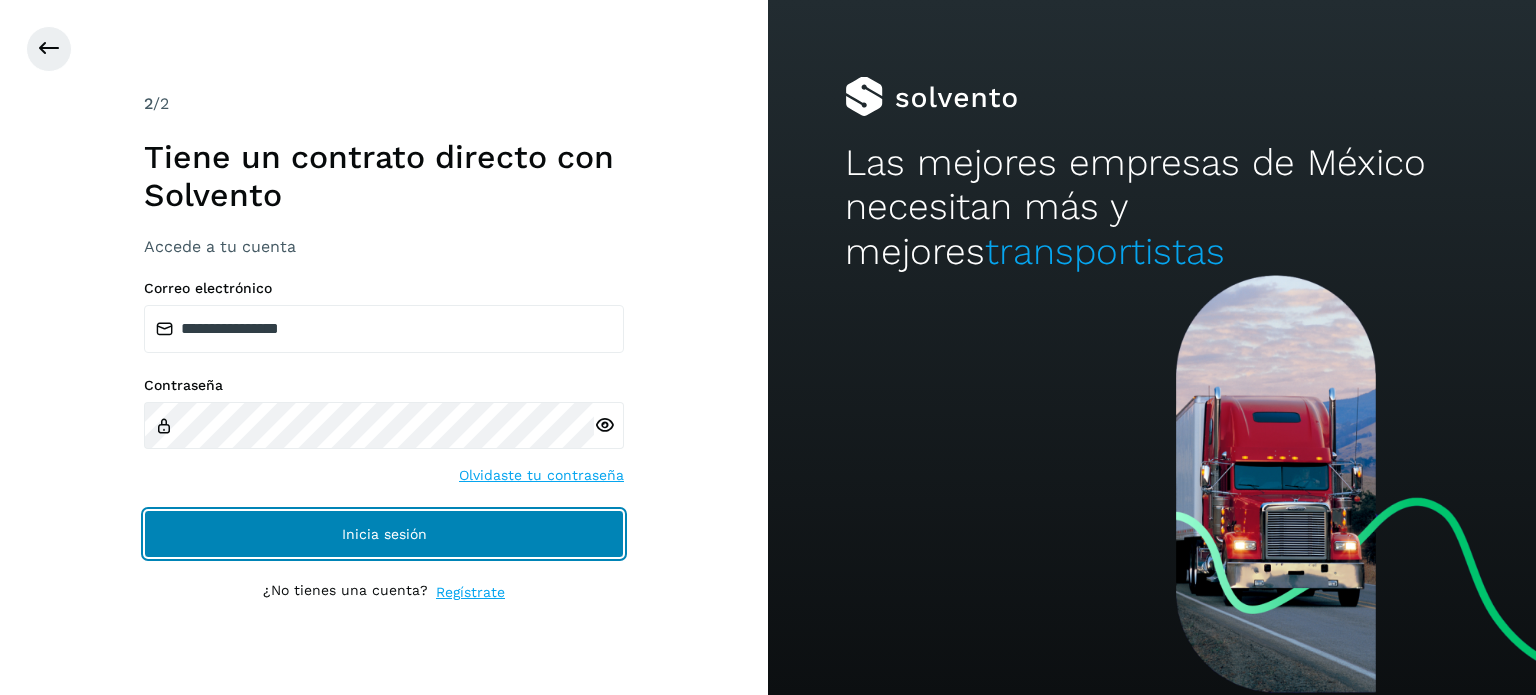 click on "Inicia sesión" at bounding box center [384, 534] 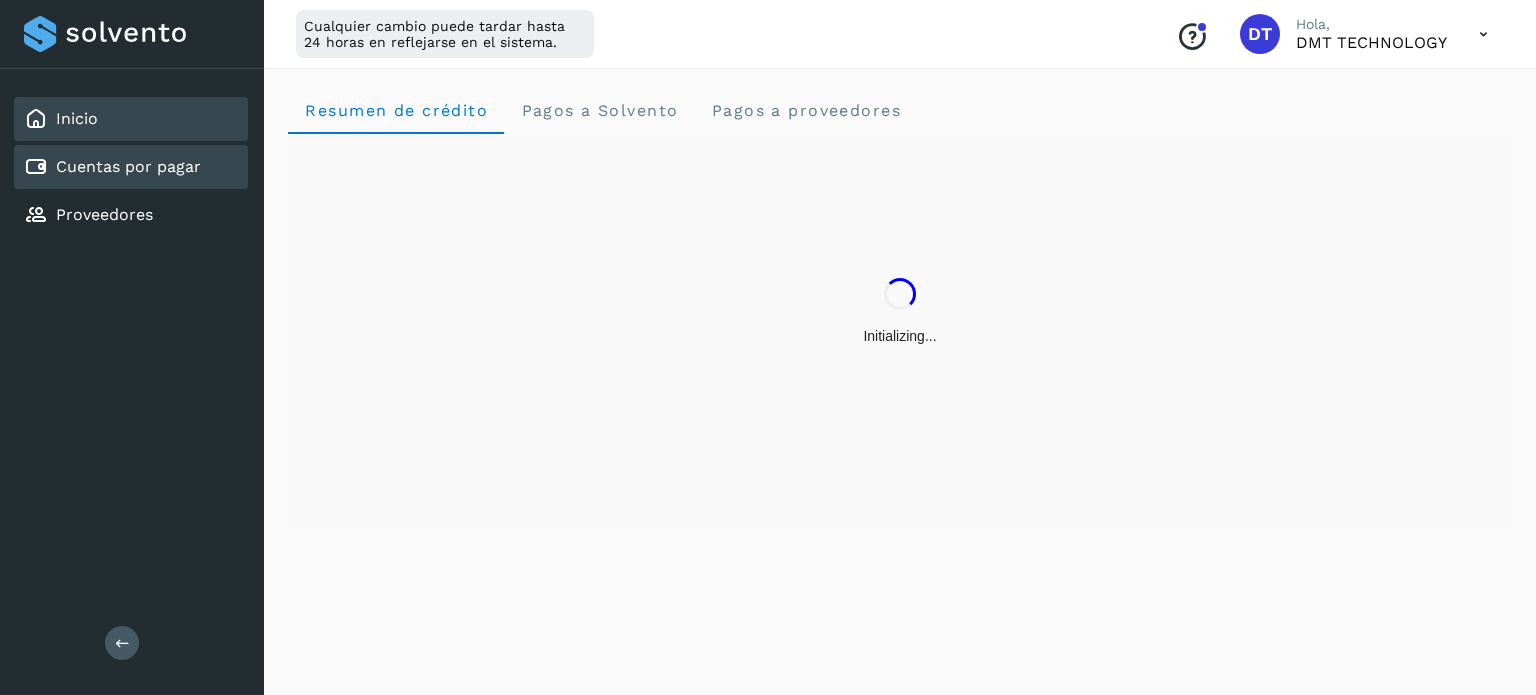 click on "Cuentas por pagar" at bounding box center (112, 167) 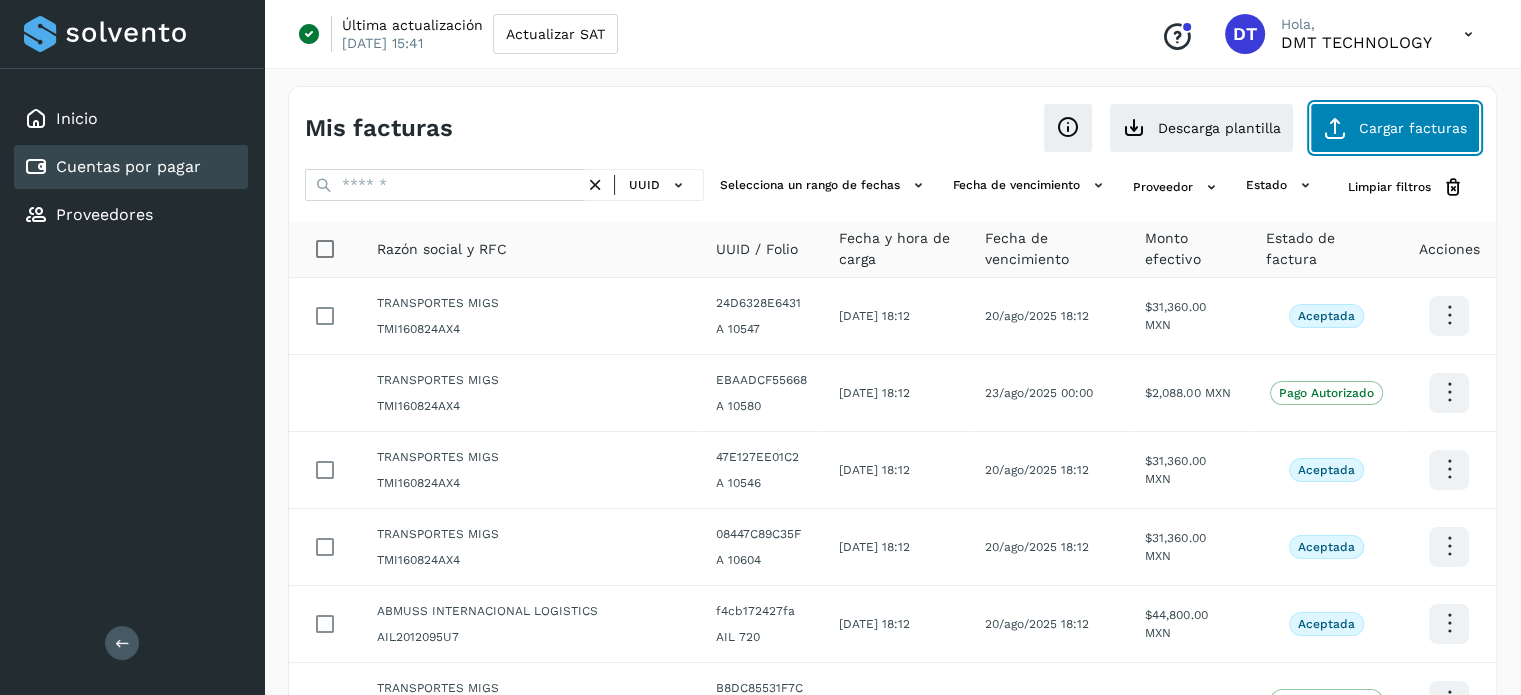 click on "Cargar facturas" 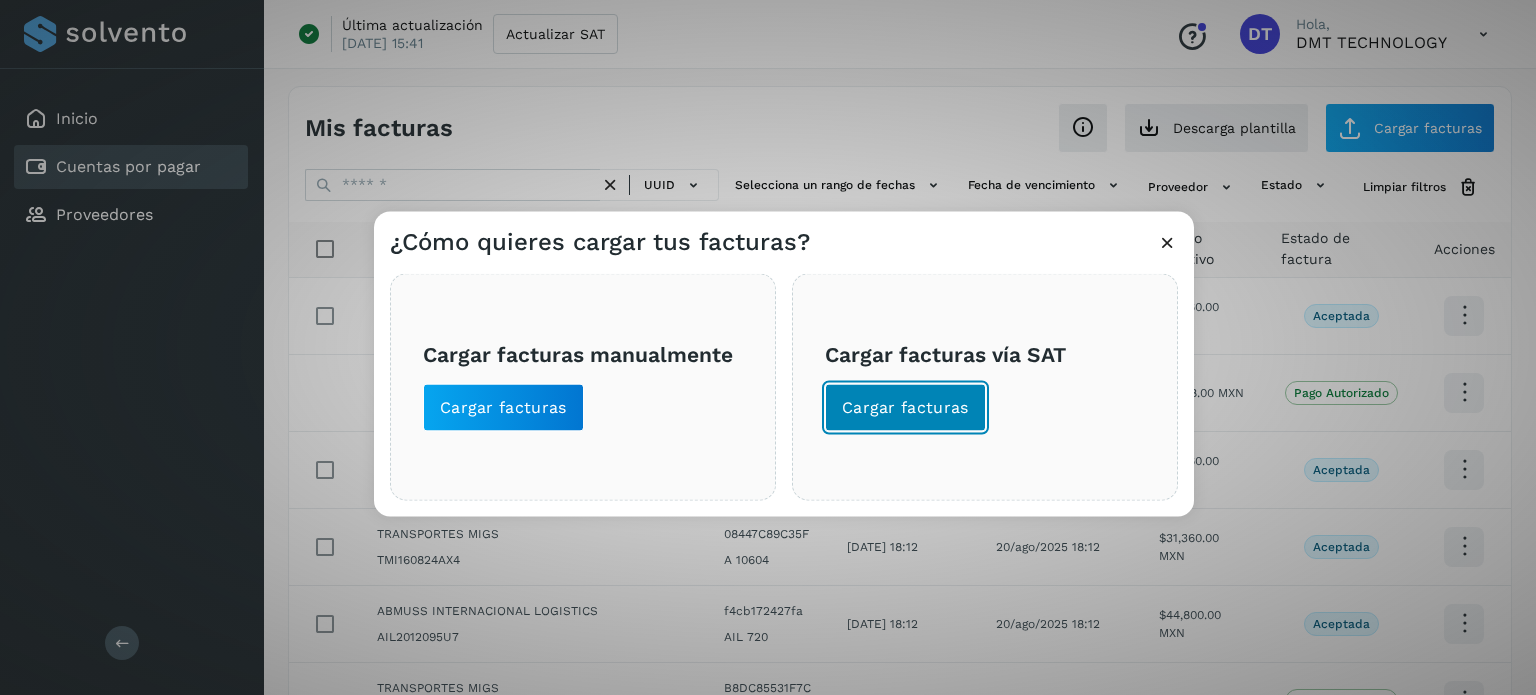 click on "Cargar facturas" 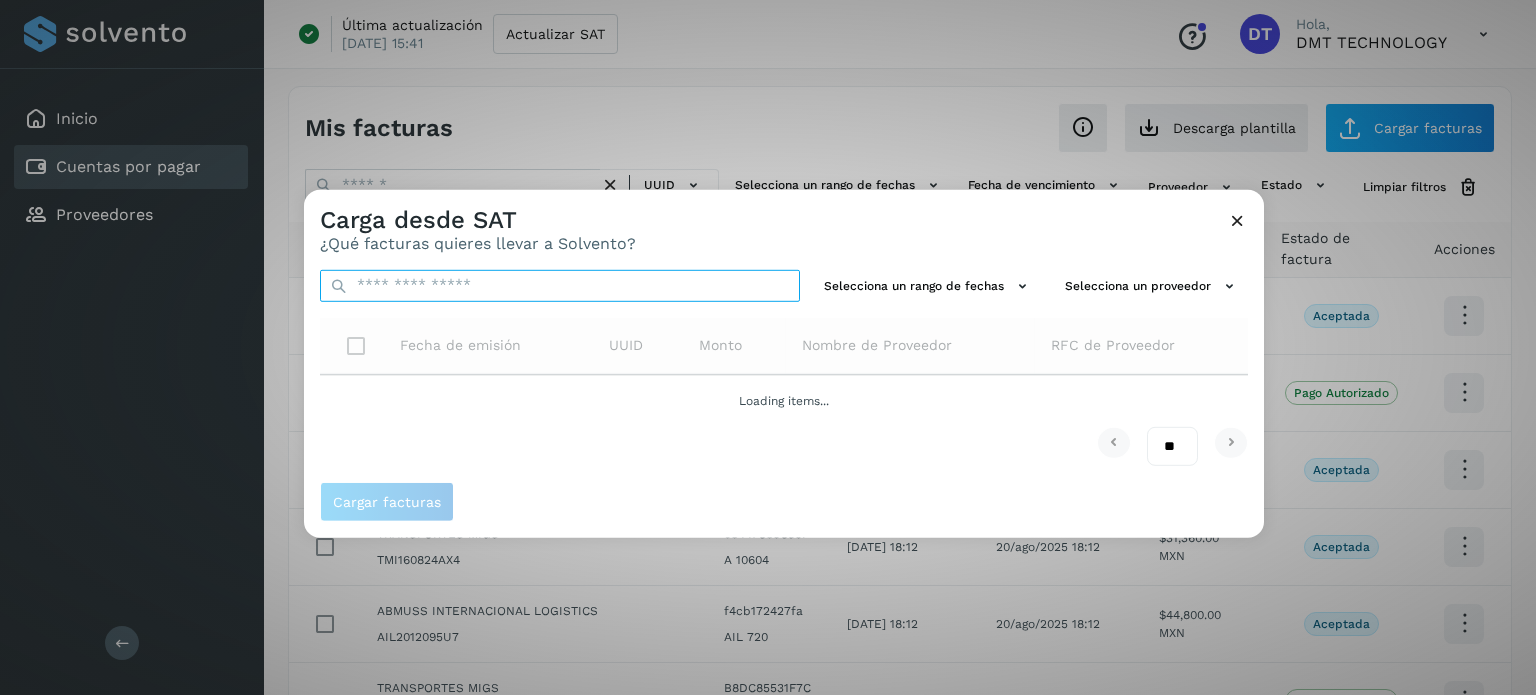 click at bounding box center (560, 285) 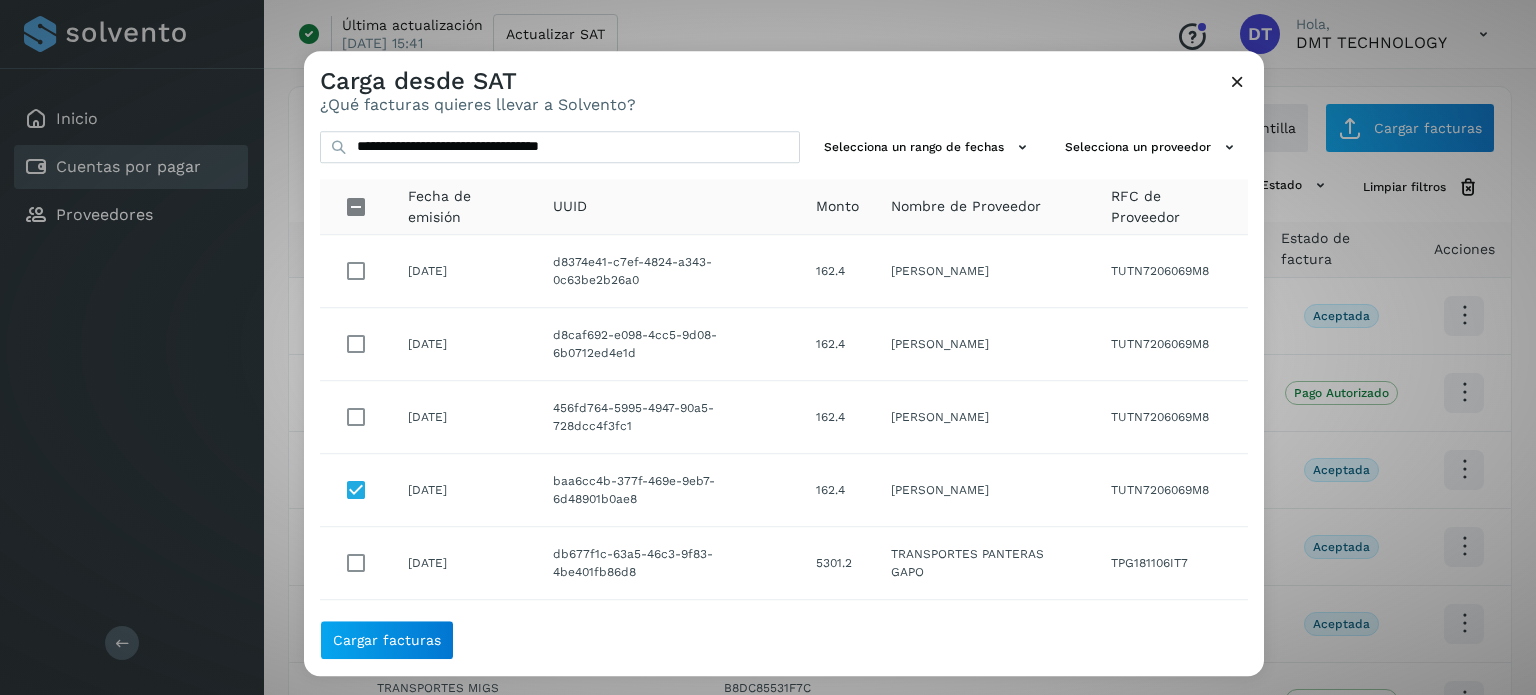 drag, startPoint x: 380, startPoint y: 500, endPoint x: 525, endPoint y: 495, distance: 145.08618 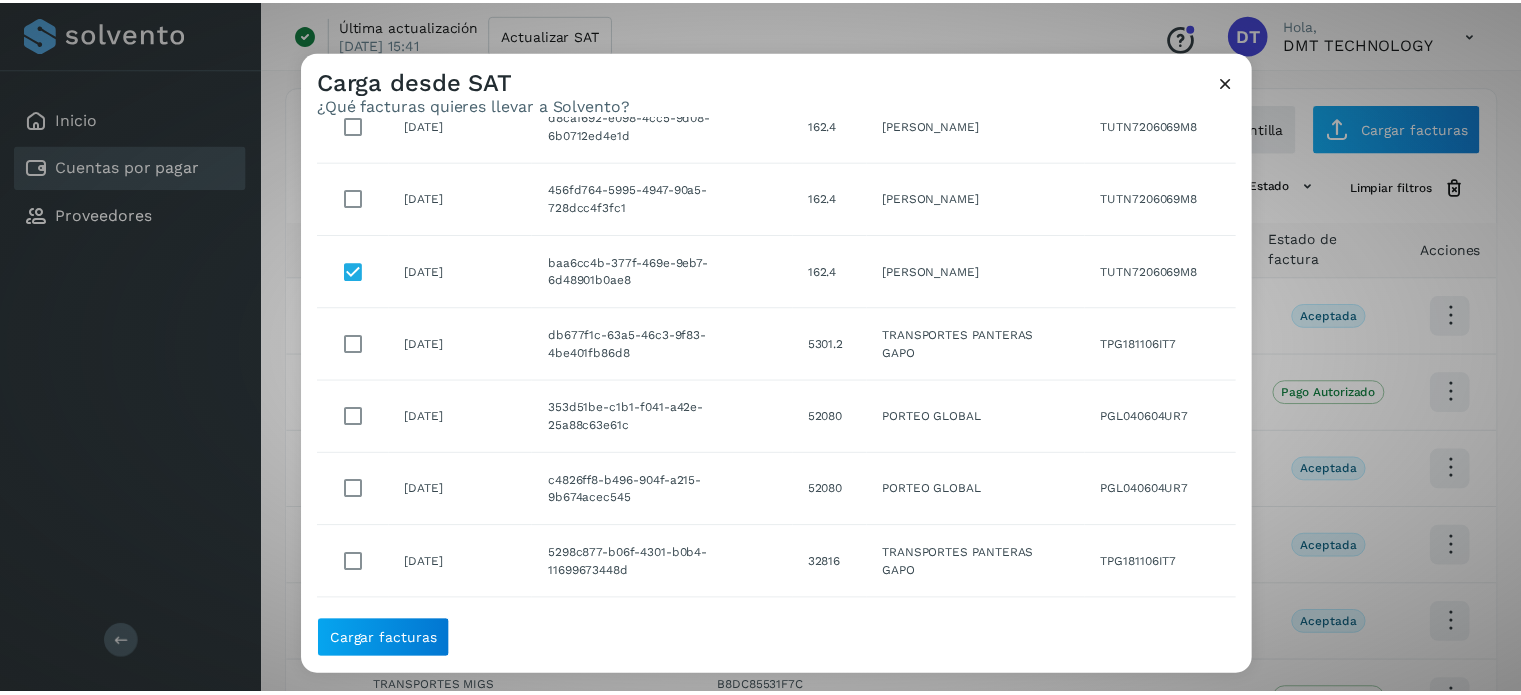 scroll, scrollTop: 0, scrollLeft: 0, axis: both 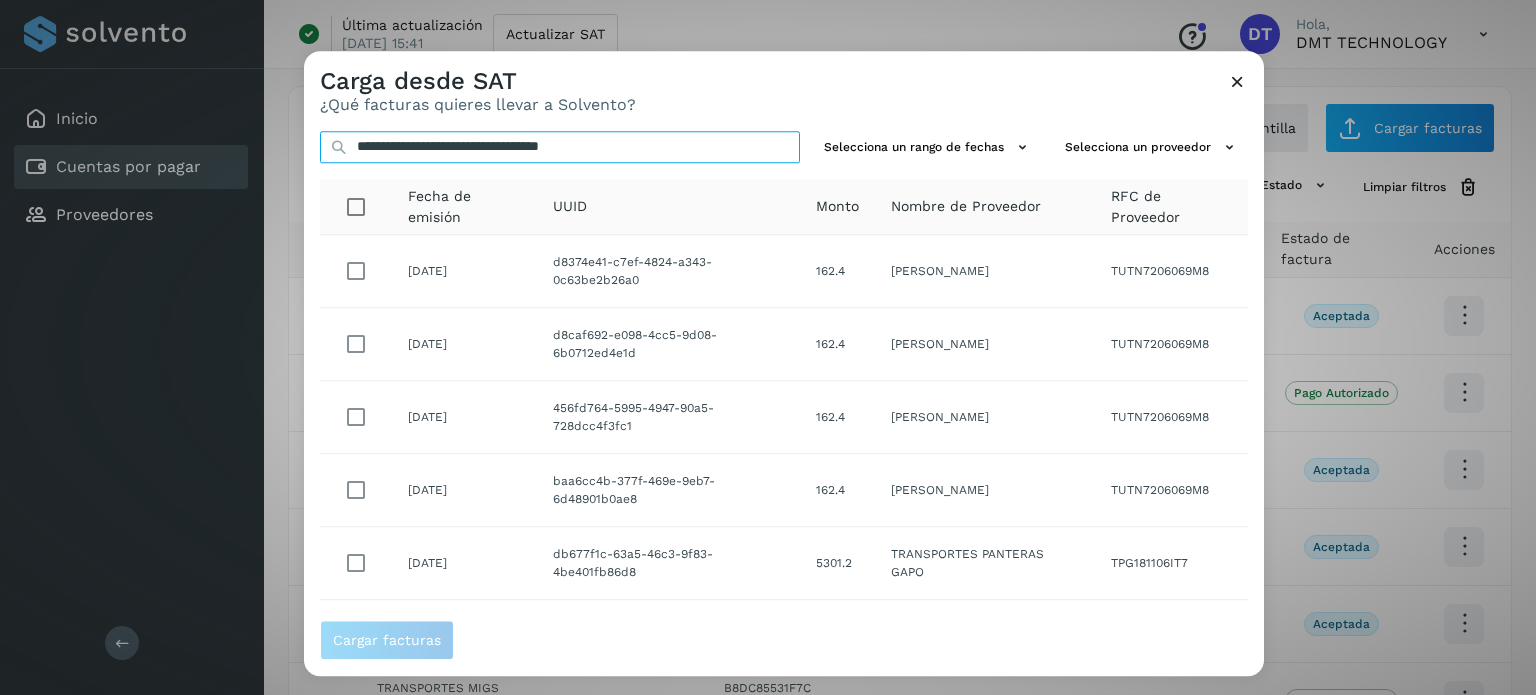 click on "**********" at bounding box center (560, 147) 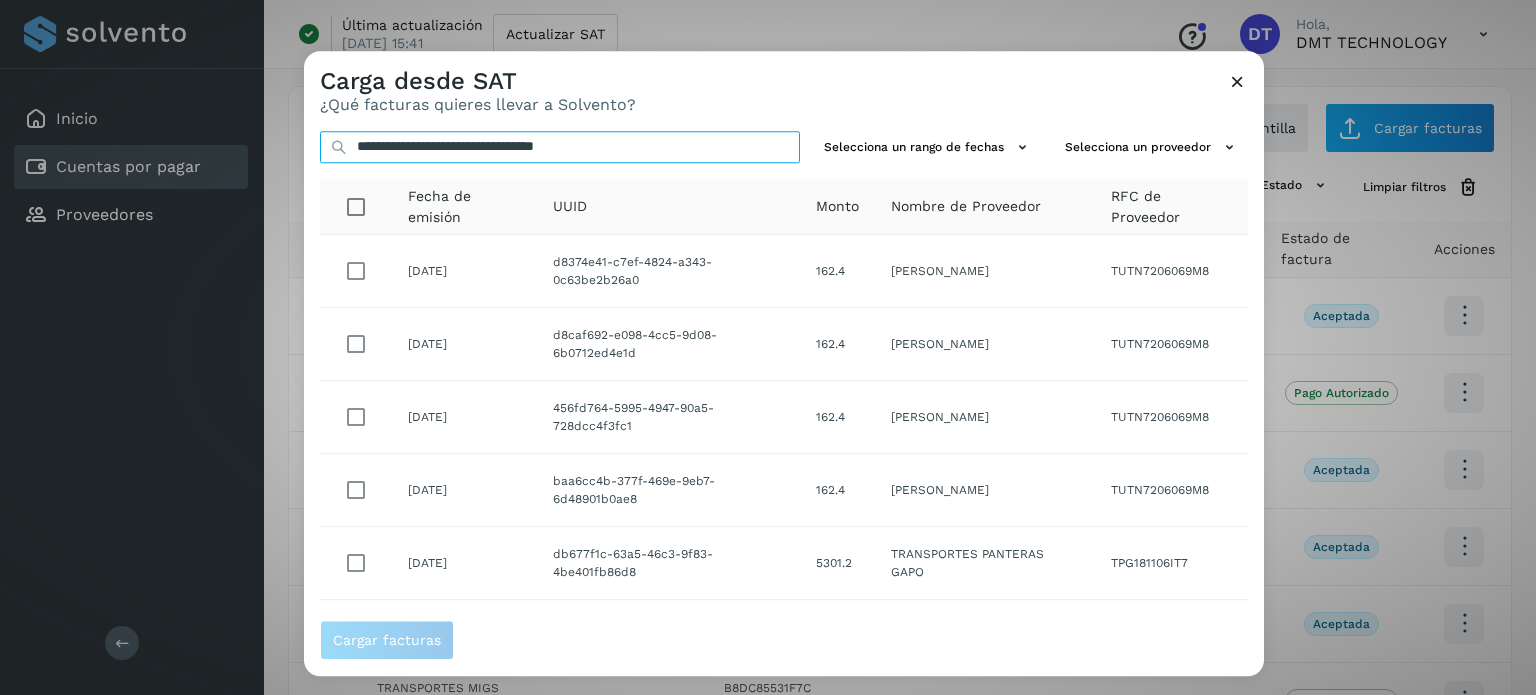 type on "**********" 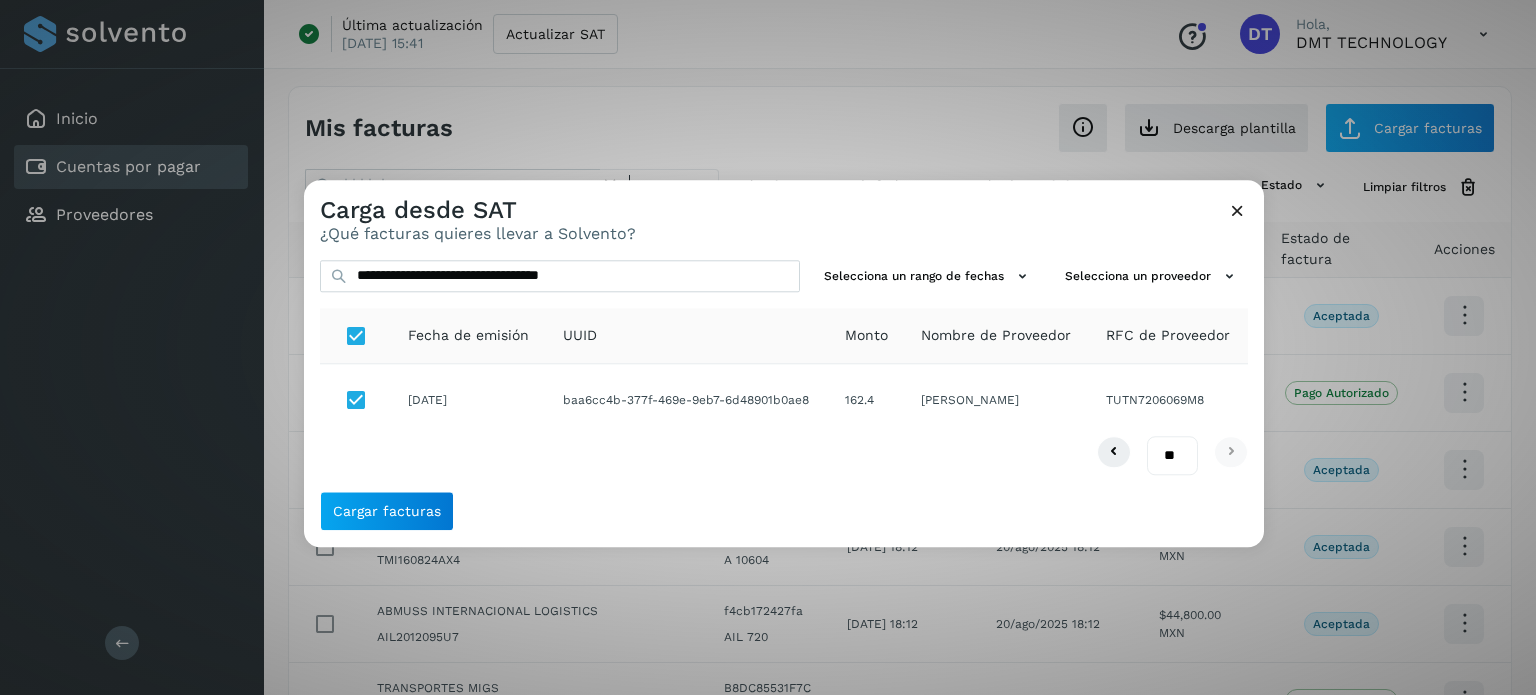 click on "Cargar facturas" at bounding box center [784, 519] 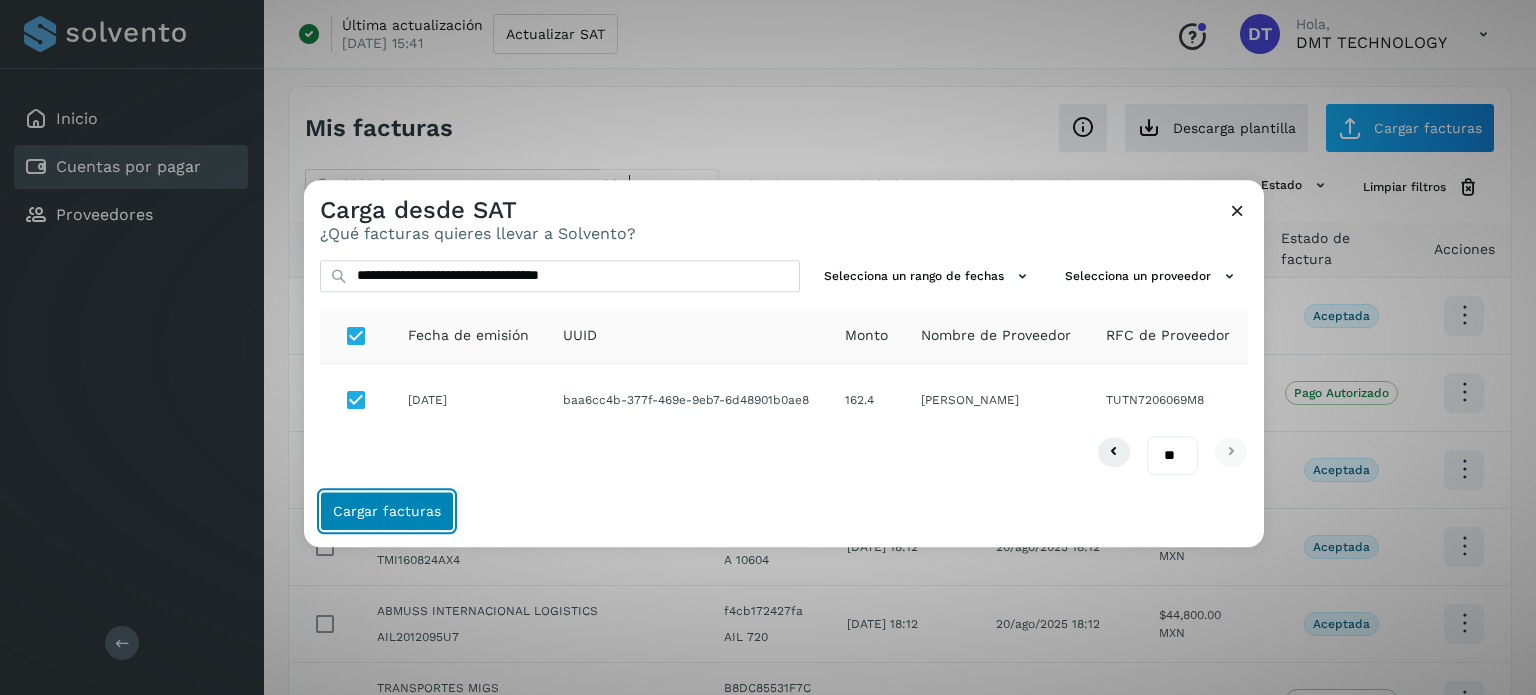 click on "Cargar facturas" 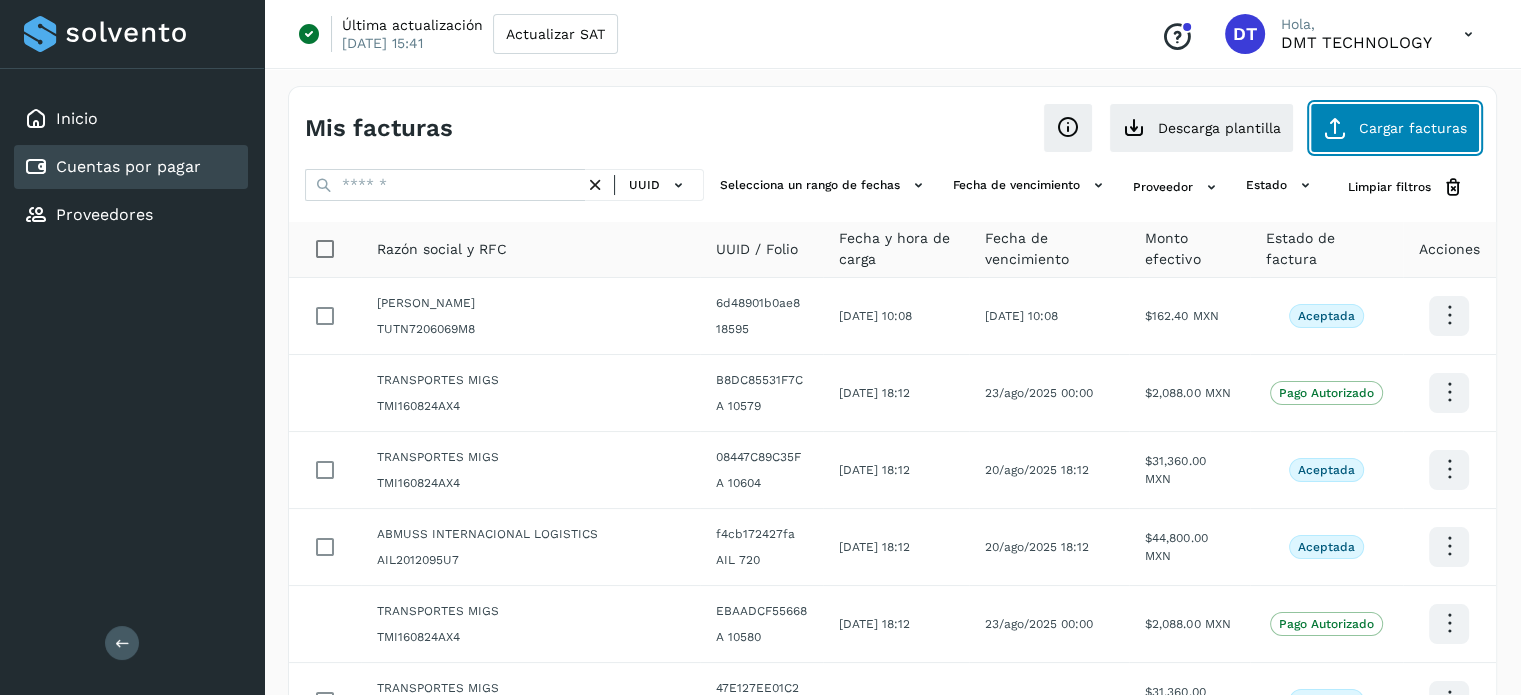 click on "Cargar facturas" 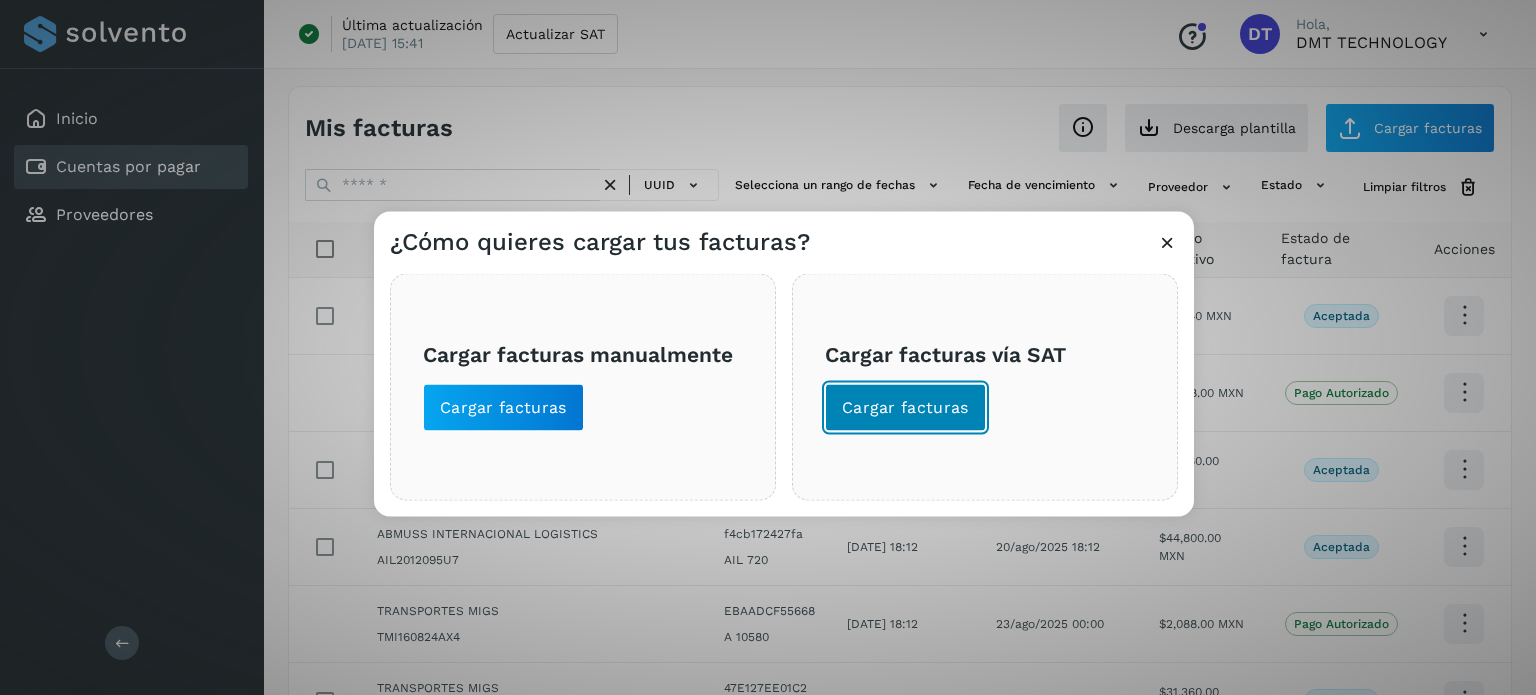 click on "Cargar facturas" 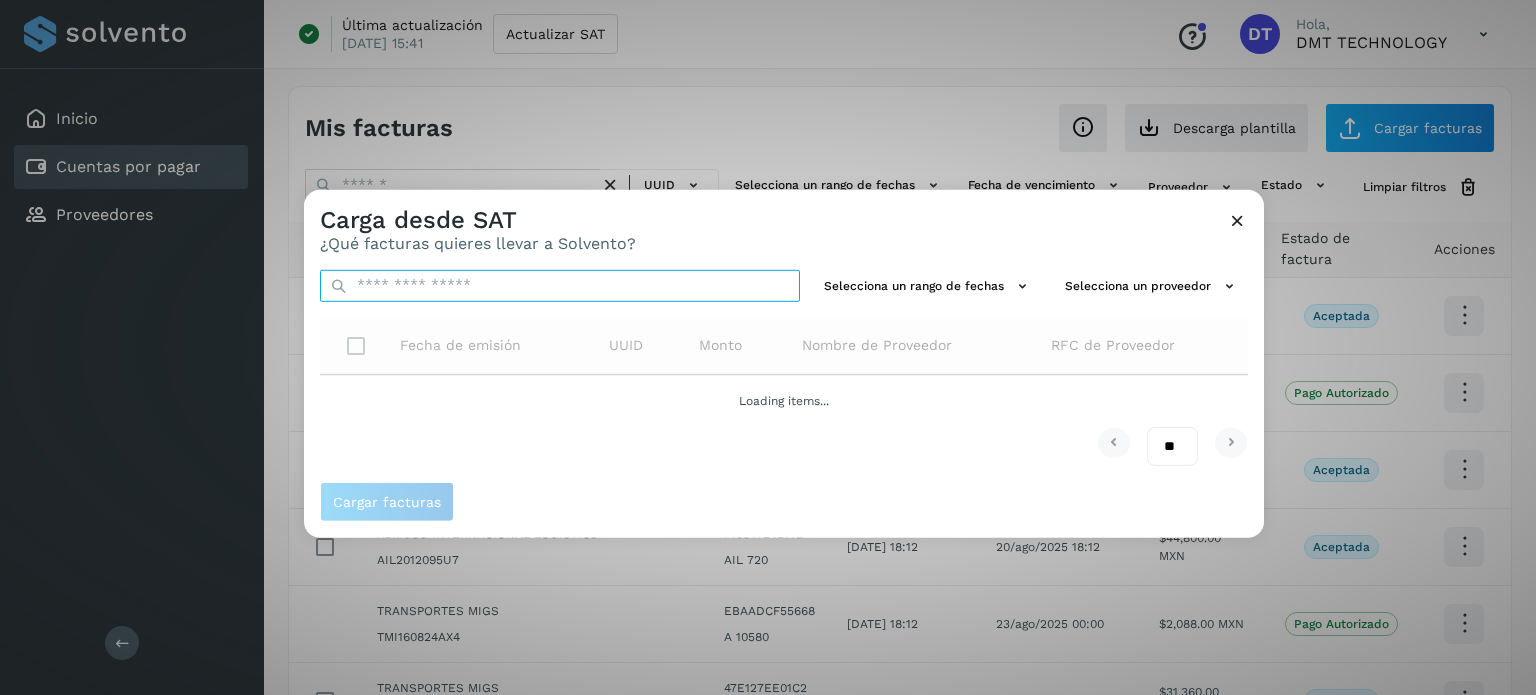click at bounding box center (560, 285) 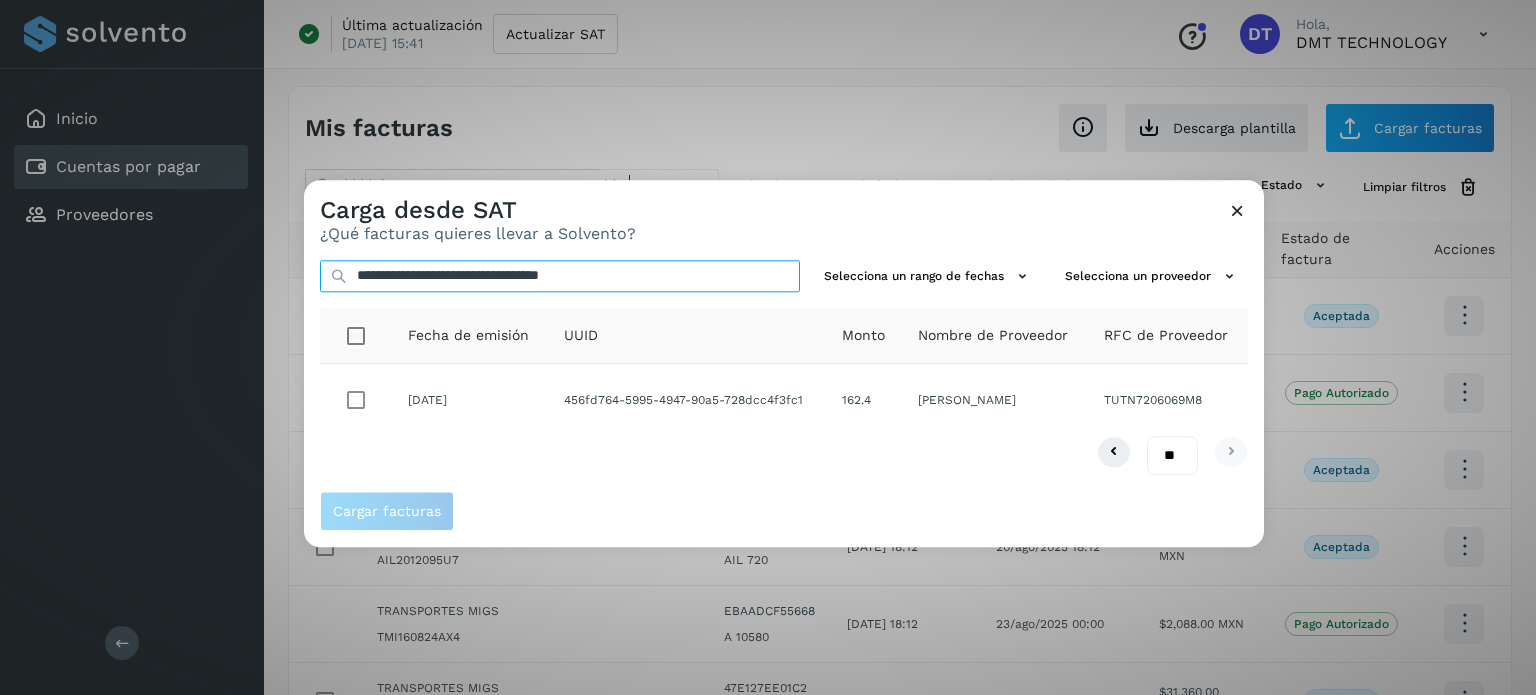 type on "**********" 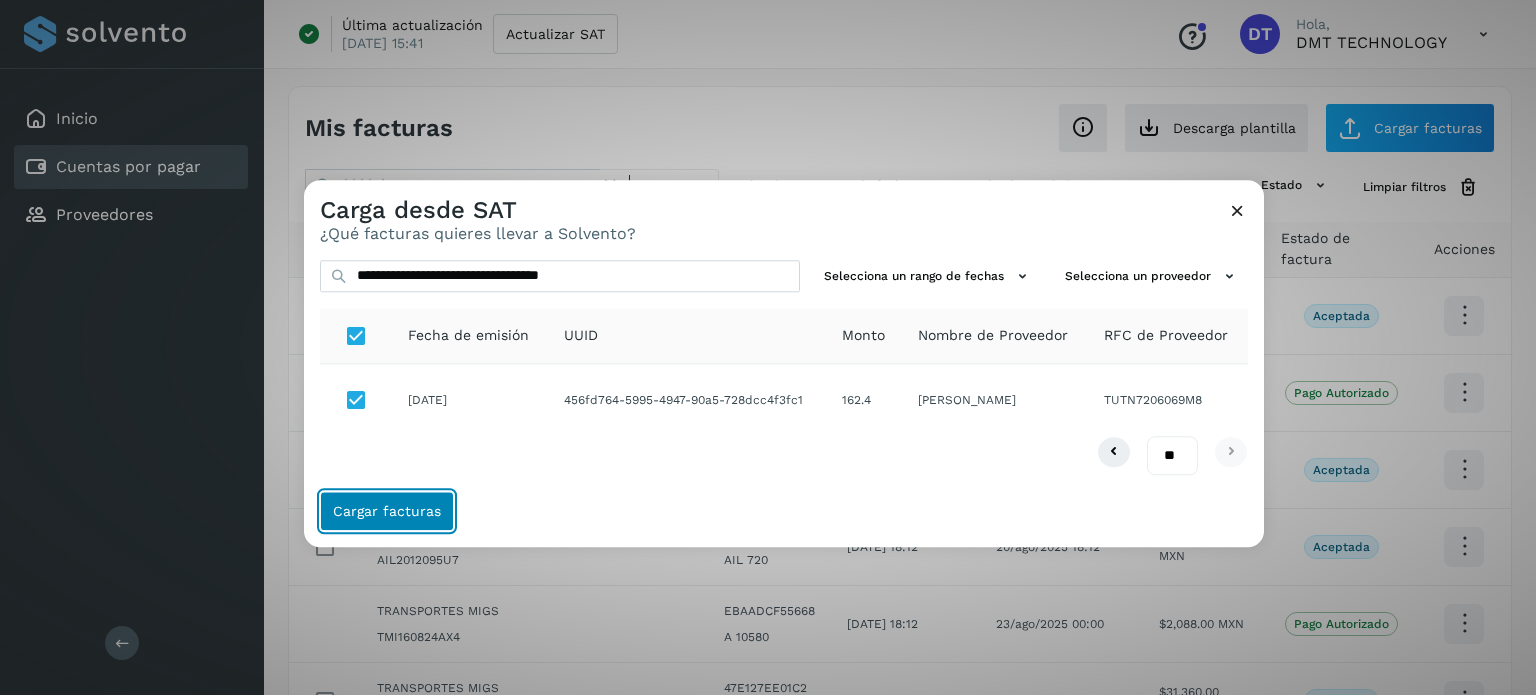 click on "Cargar facturas" 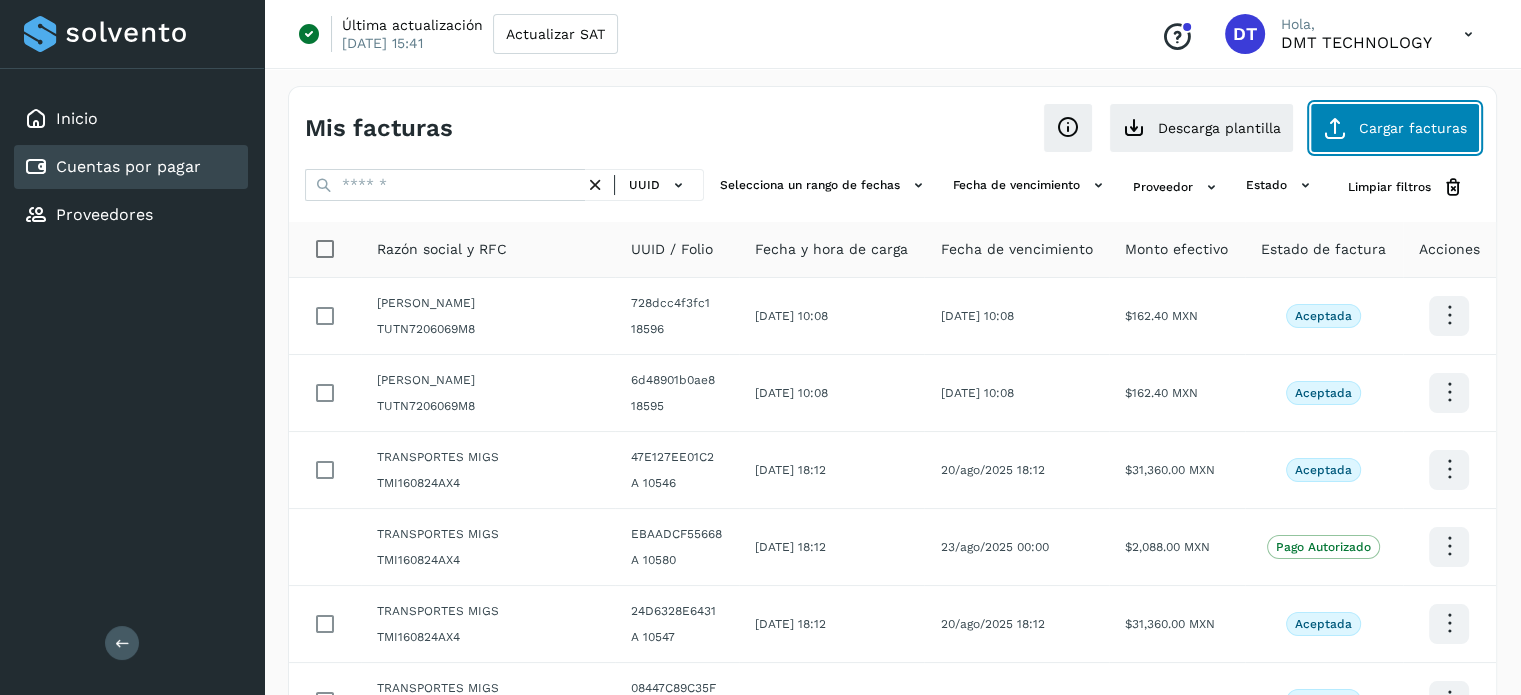 click on "Cargar facturas" 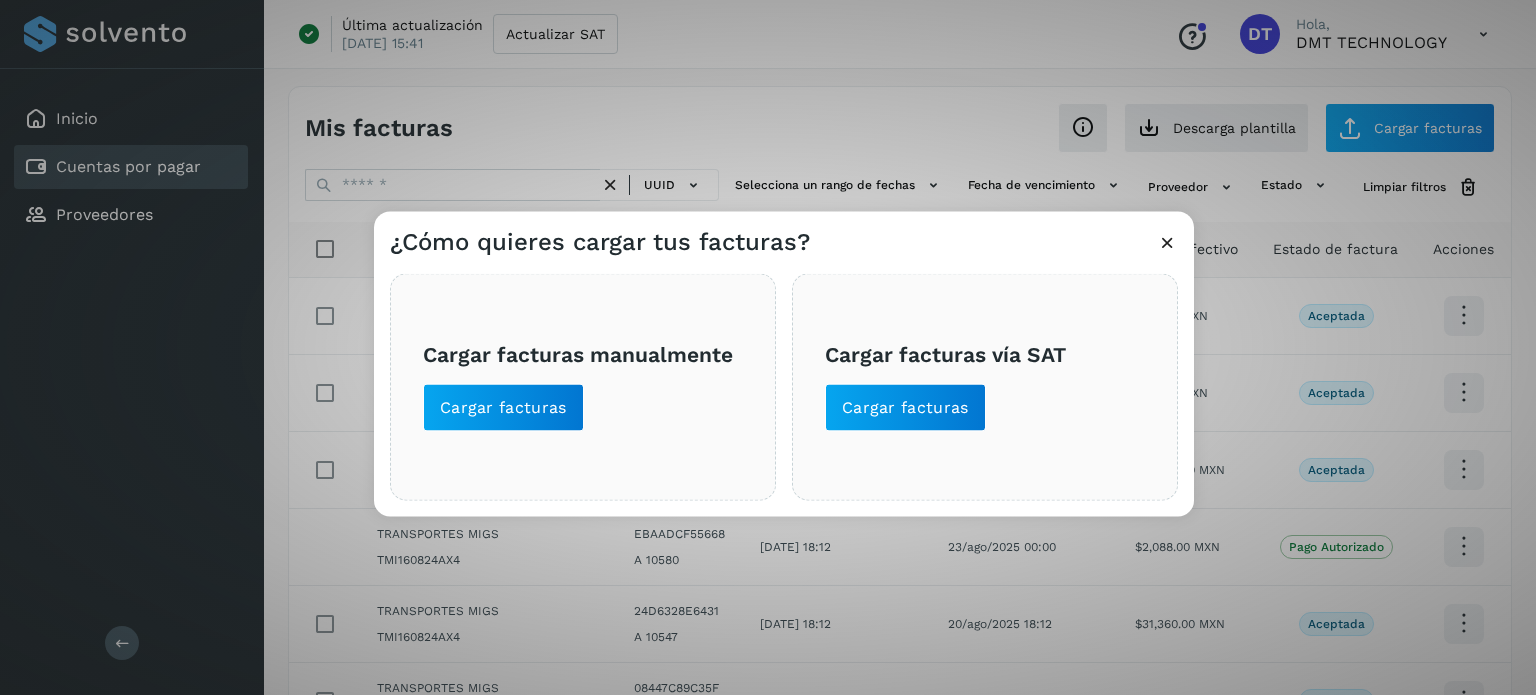 click on "Cargar facturas vía SAT Cargar facturas" at bounding box center (985, 386) 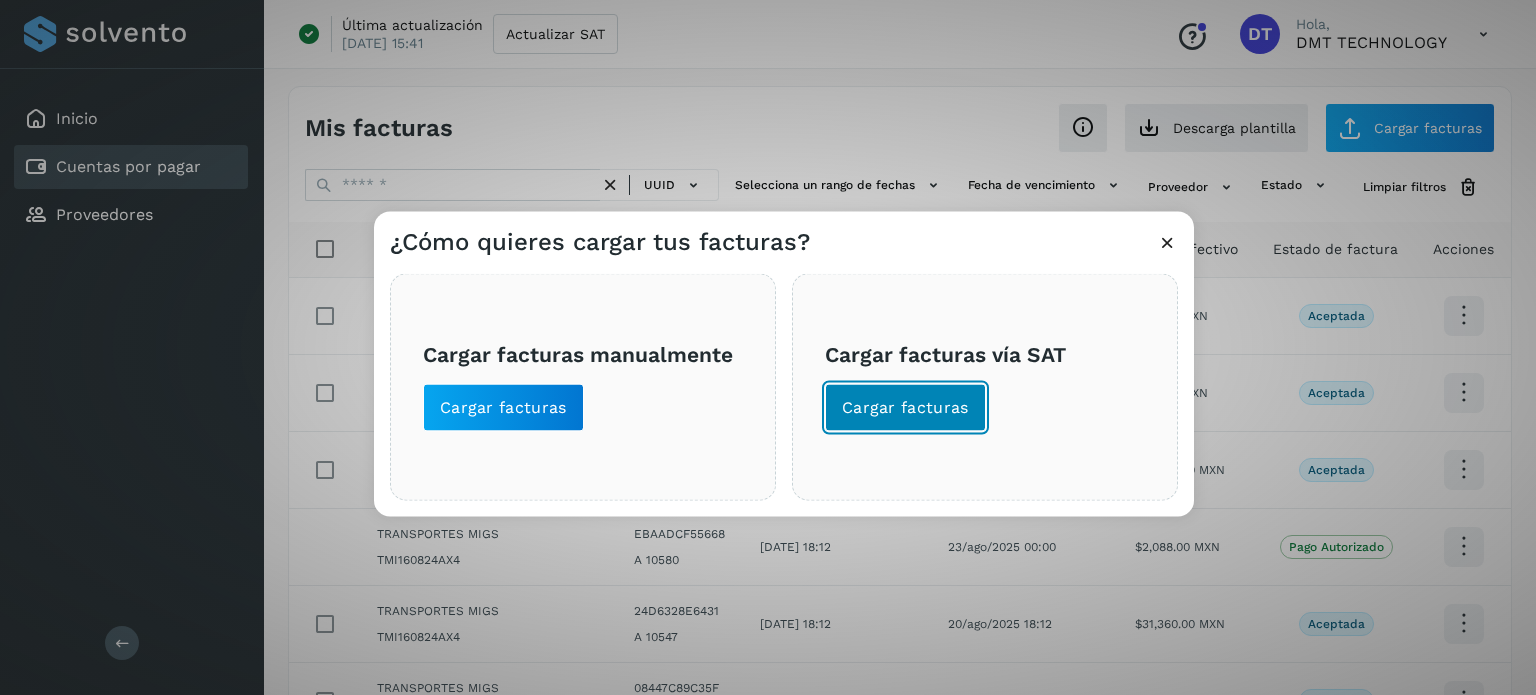 click on "Cargar facturas" 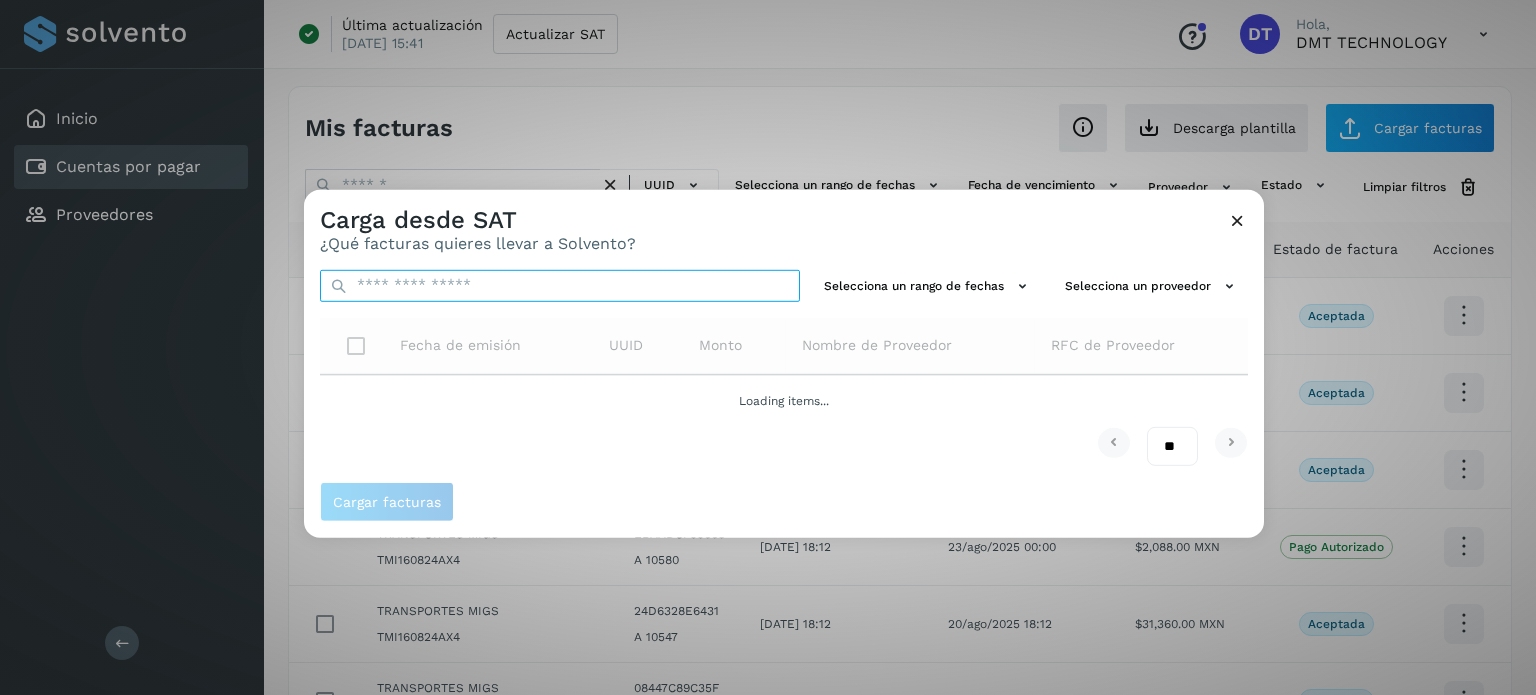click at bounding box center (560, 285) 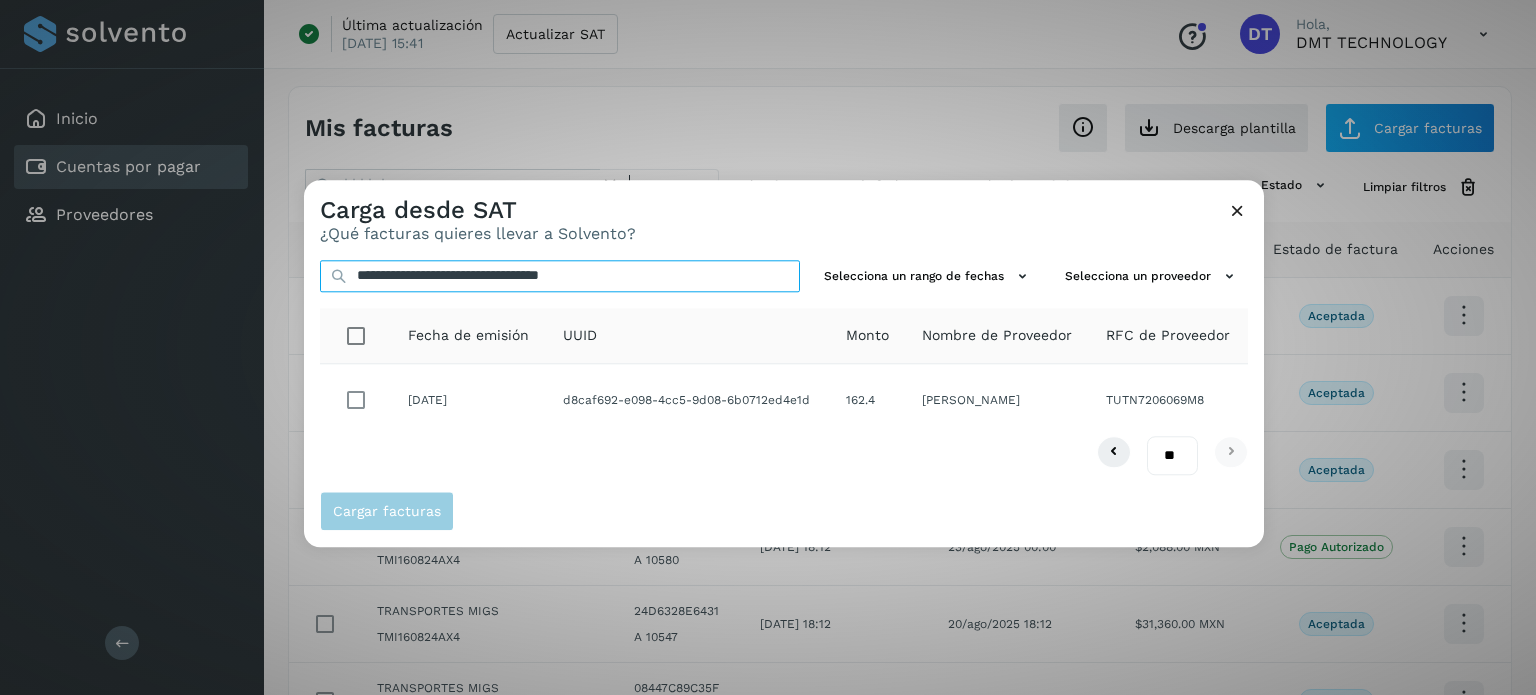 type on "**********" 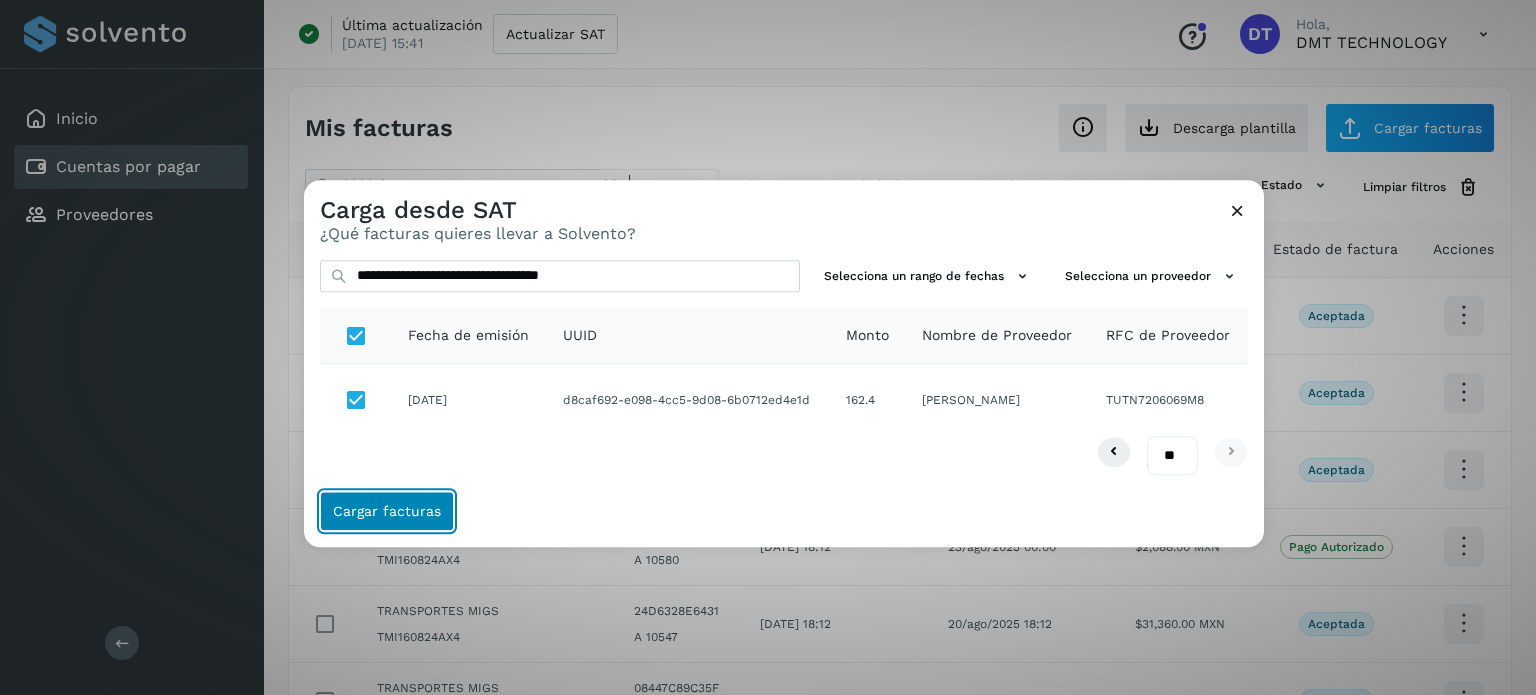 click on "Cargar facturas" at bounding box center [387, 511] 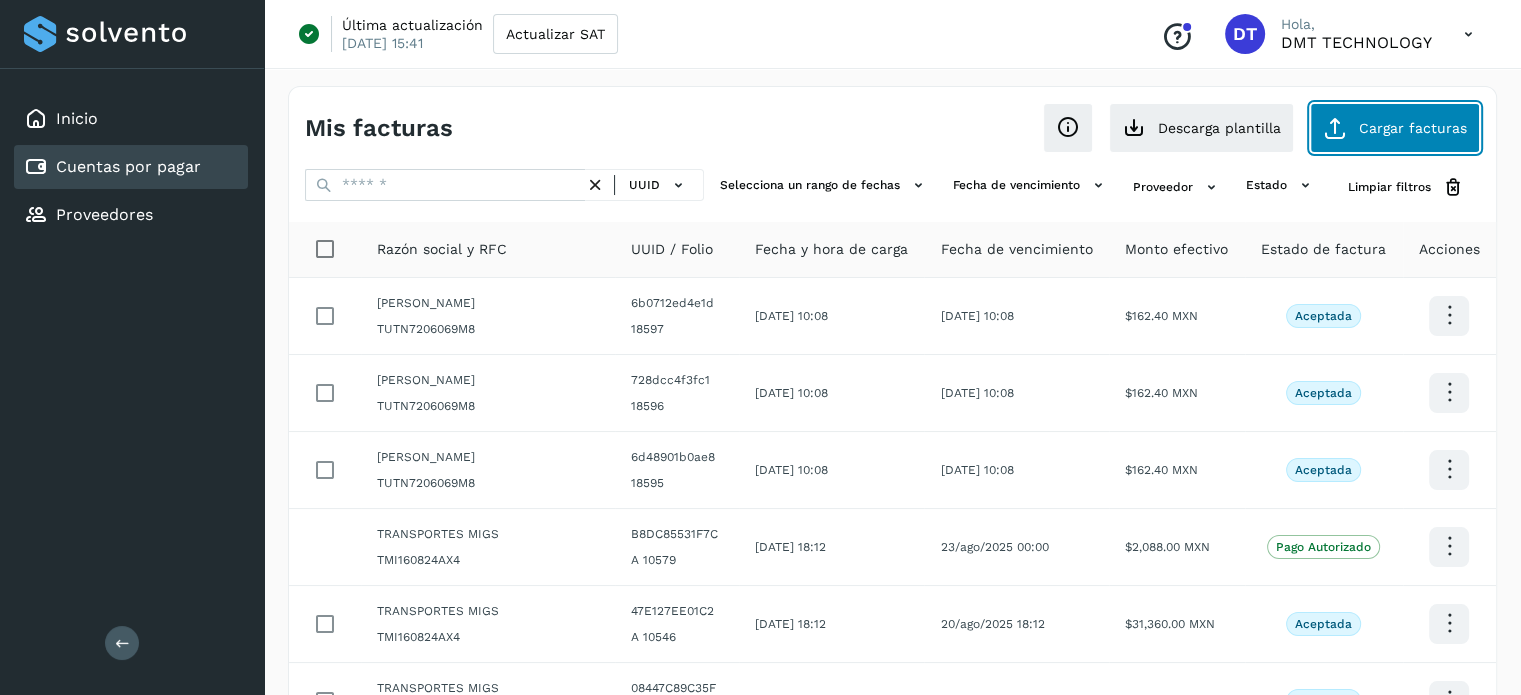 click on "Cargar facturas" 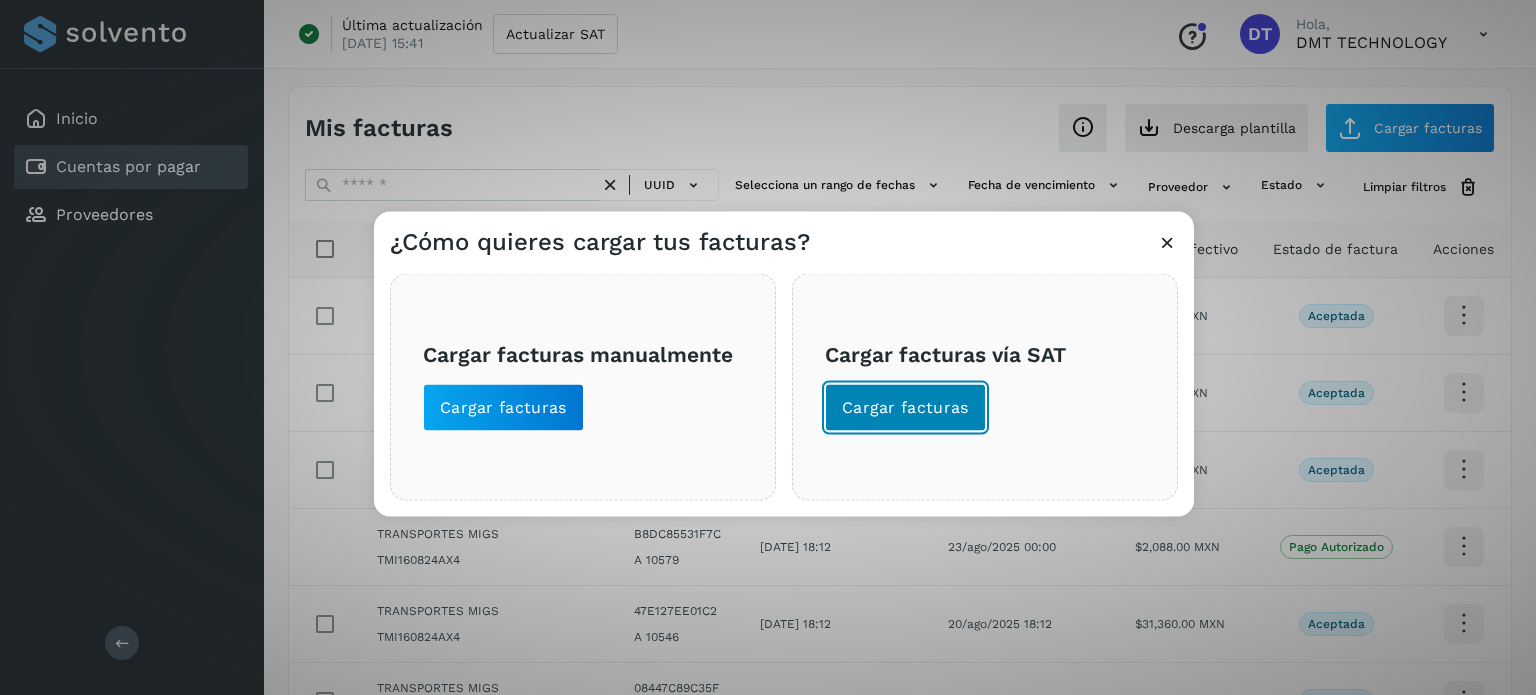 click on "Cargar facturas" 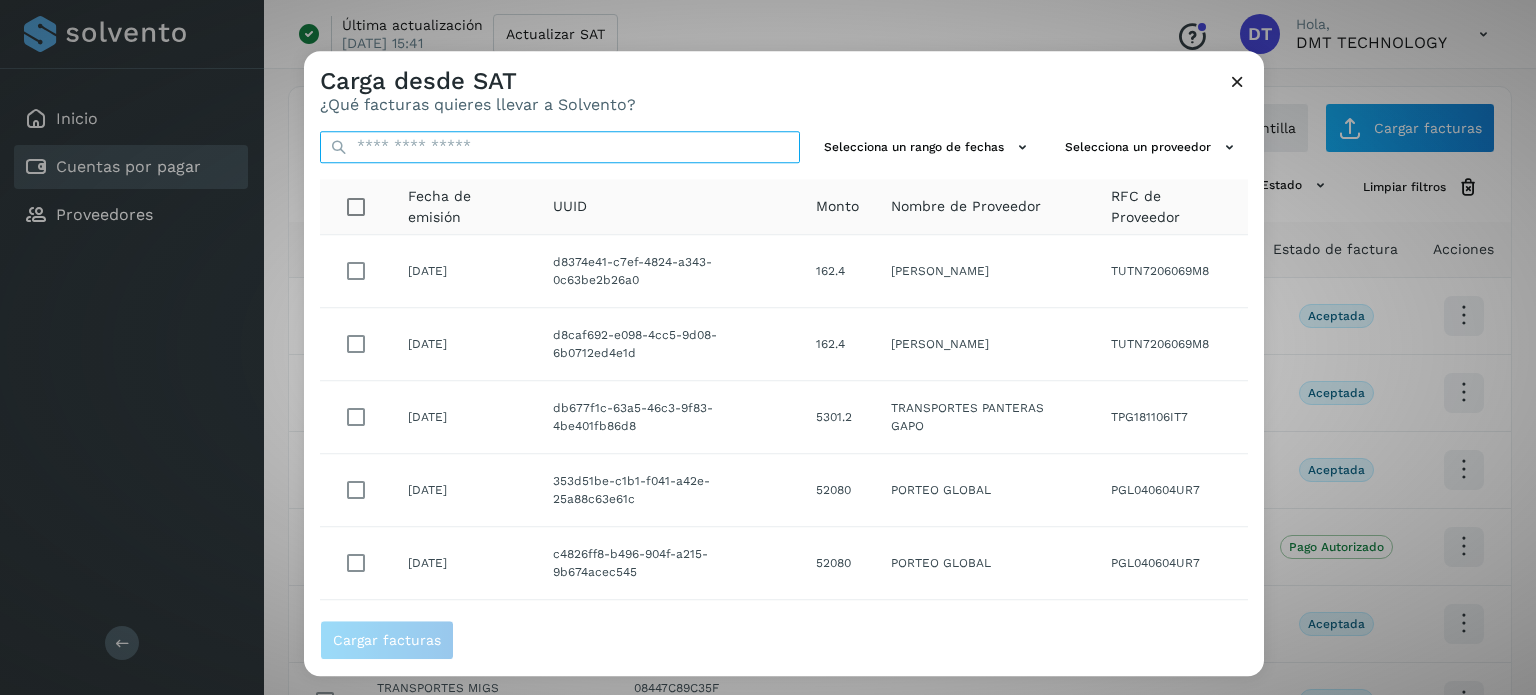 click at bounding box center [560, 147] 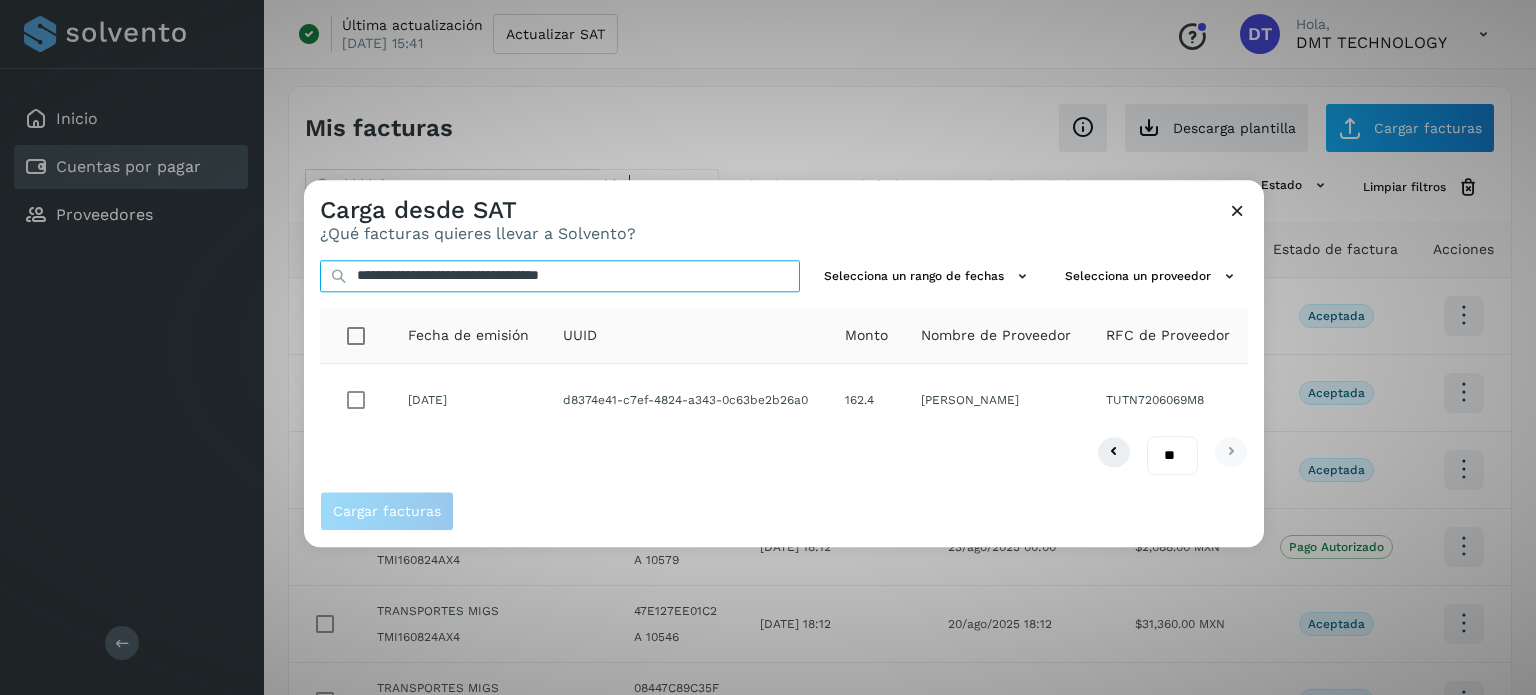 type on "**********" 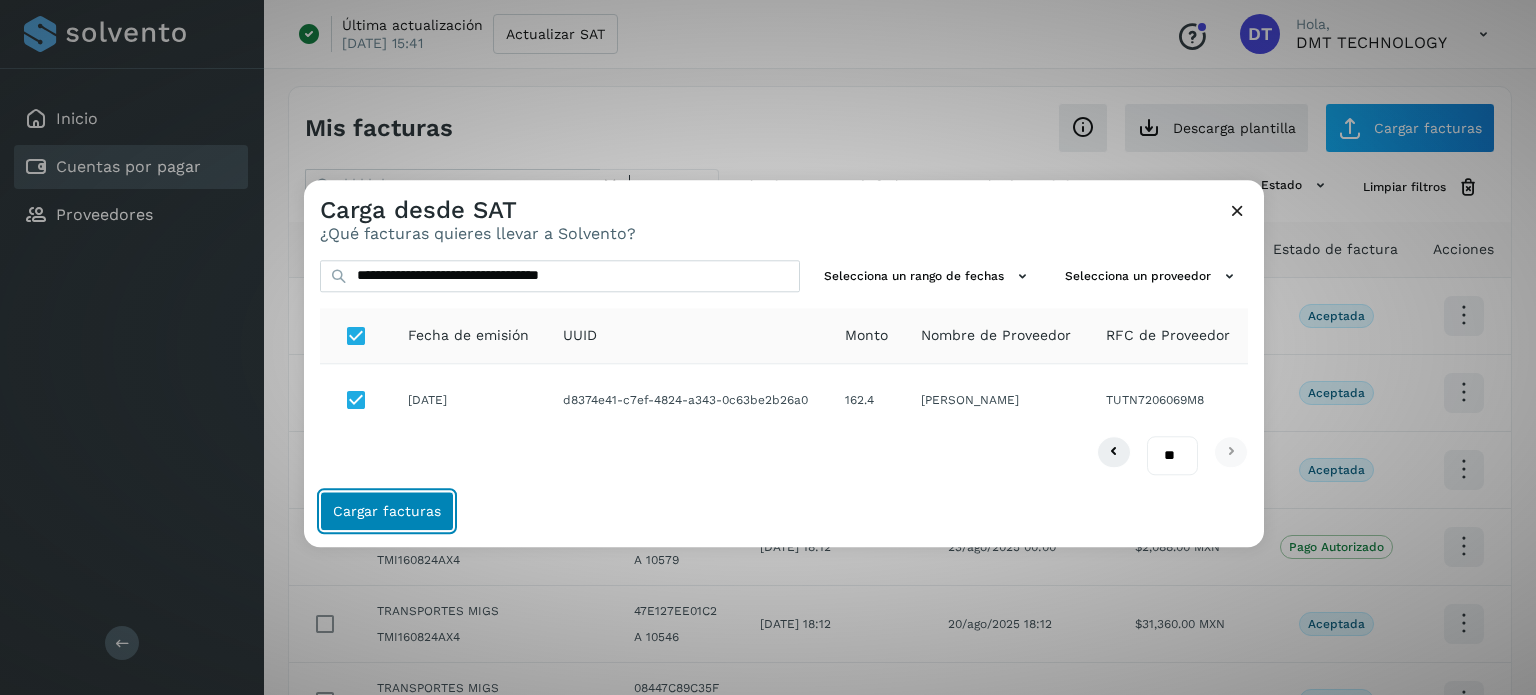 click on "Cargar facturas" at bounding box center [387, 511] 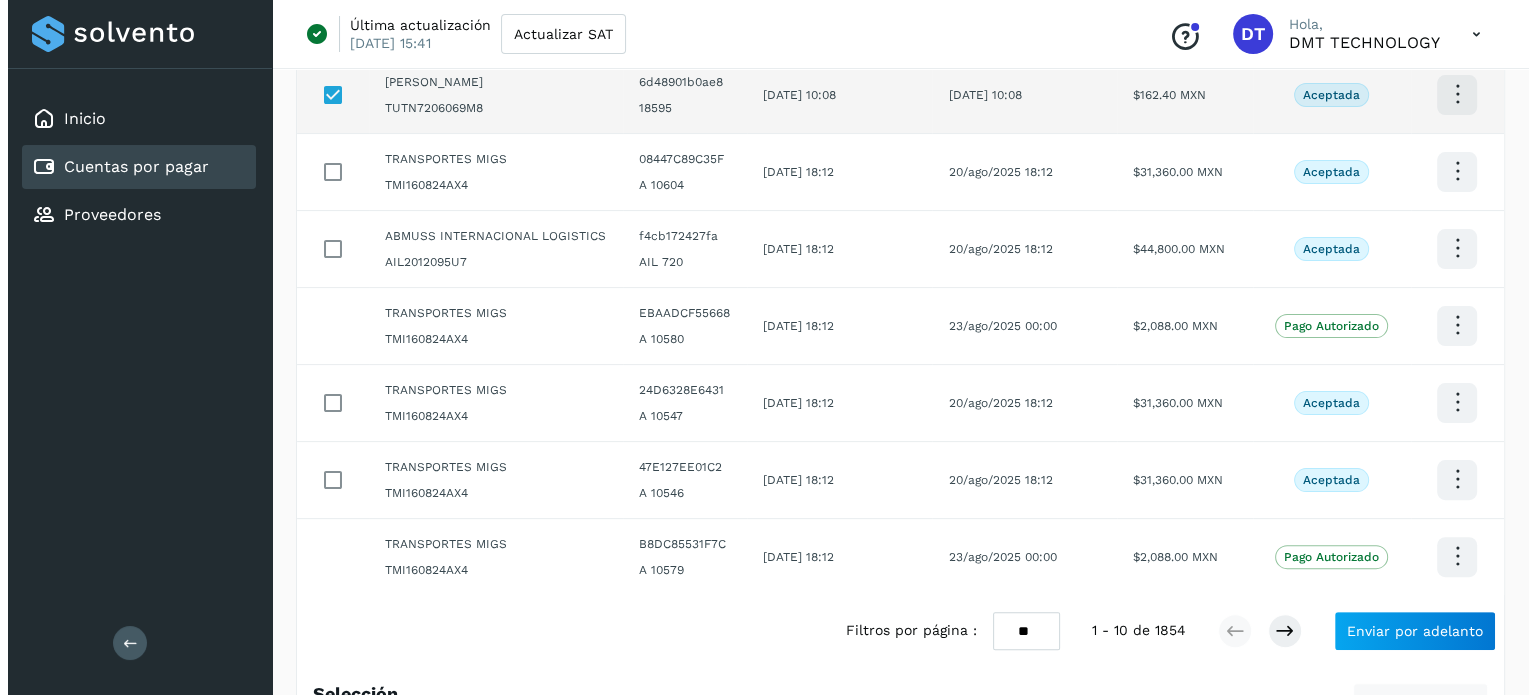 scroll, scrollTop: 527, scrollLeft: 0, axis: vertical 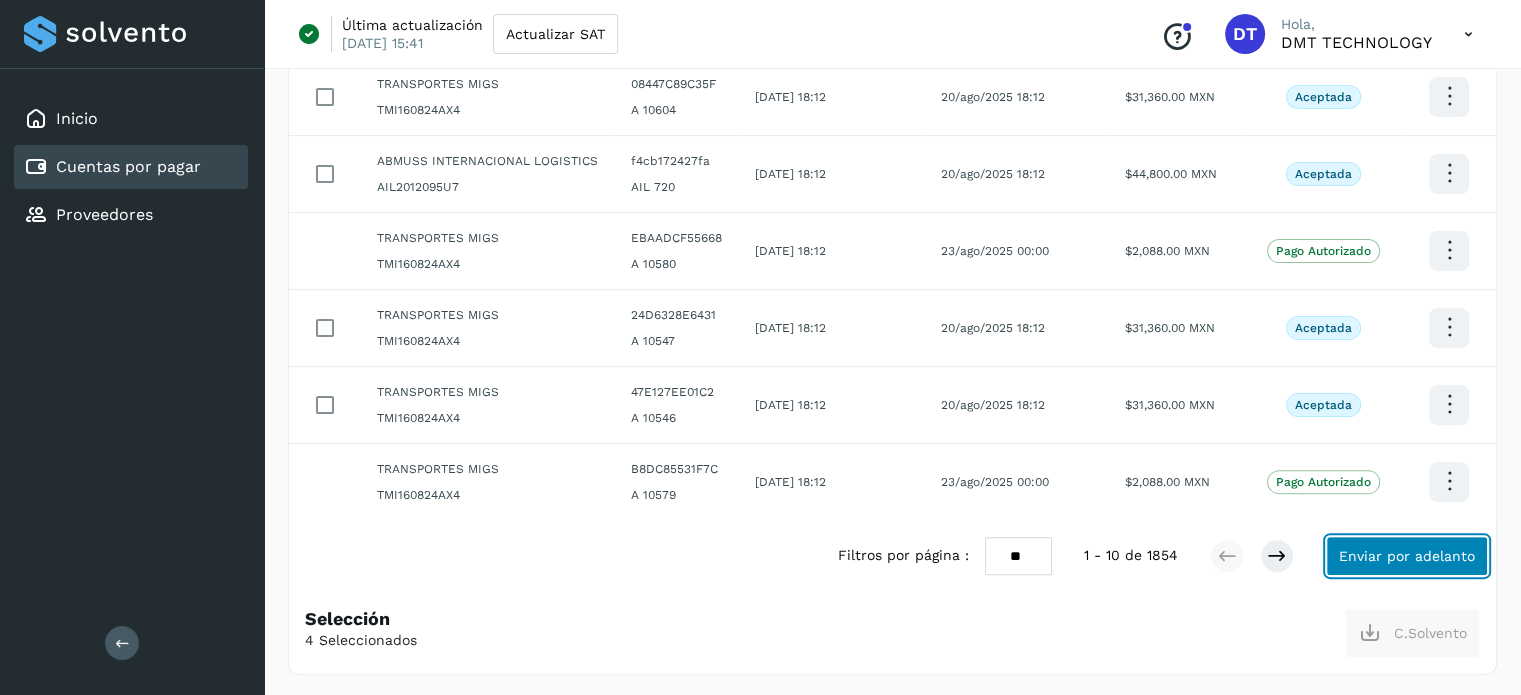click on "Enviar por adelanto" 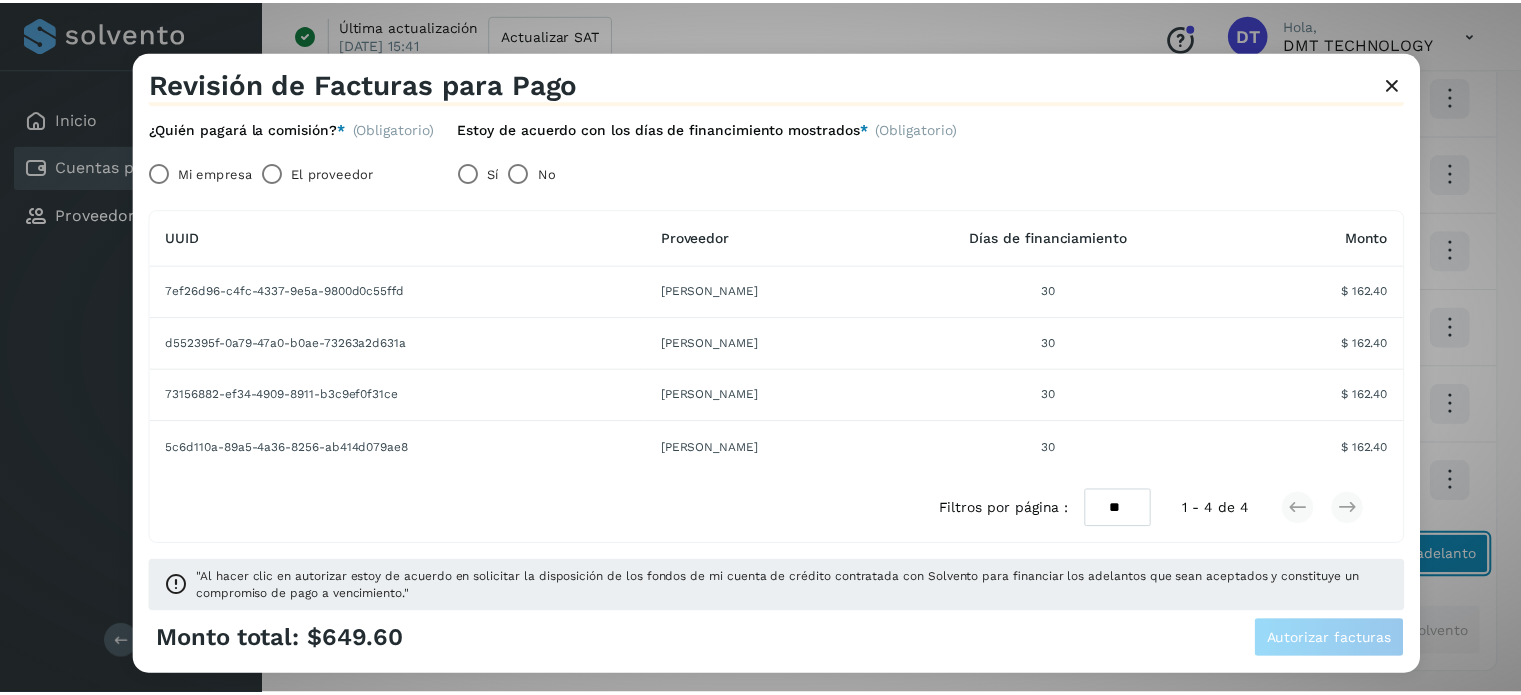 scroll, scrollTop: 68, scrollLeft: 0, axis: vertical 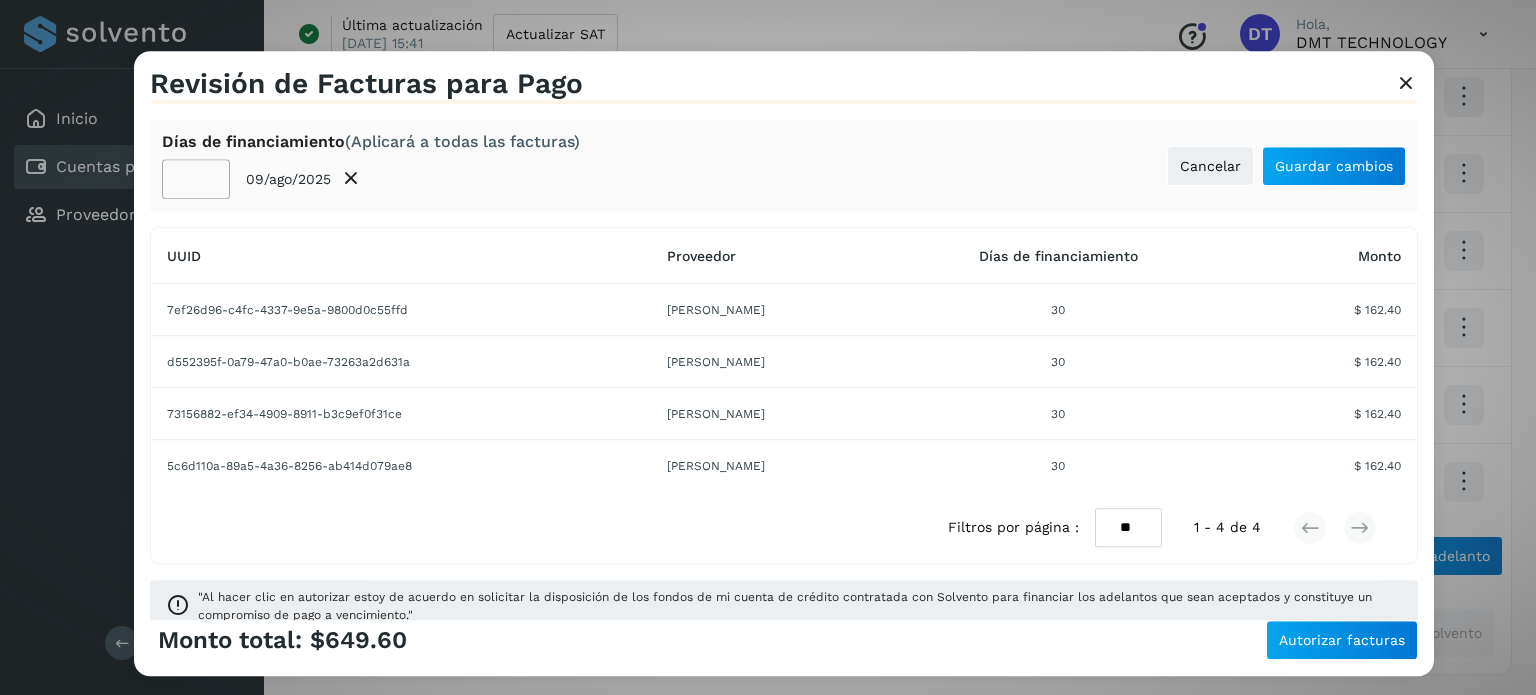 click on "**" 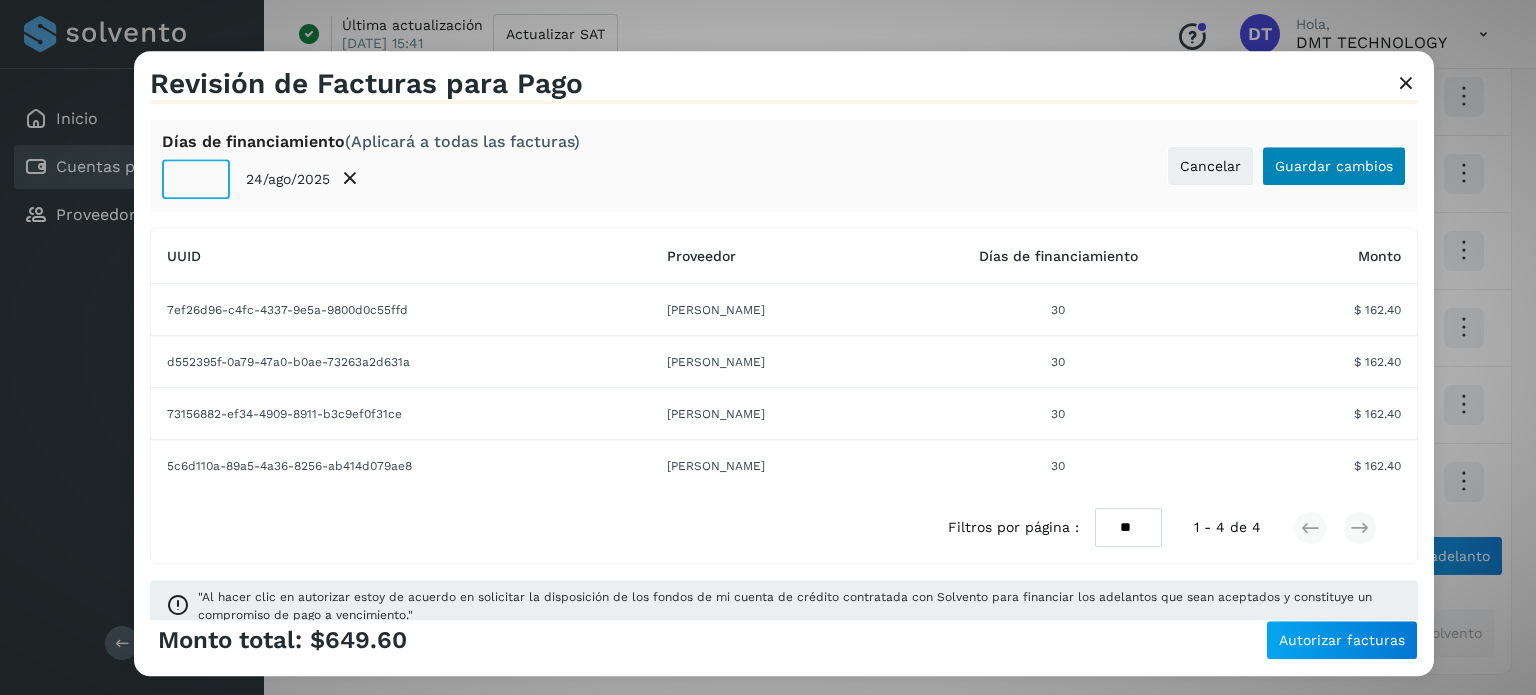 type on "**" 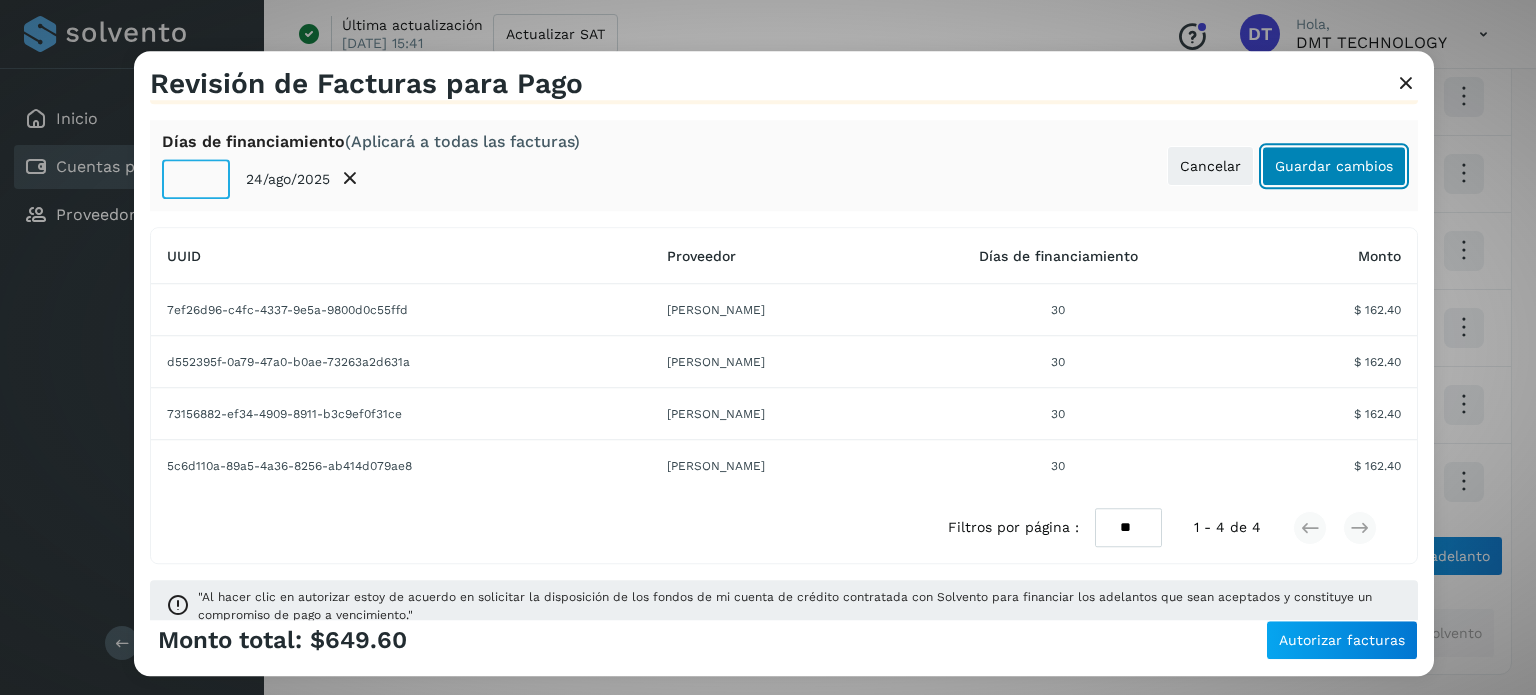 click on "Guardar cambios" at bounding box center [1334, 166] 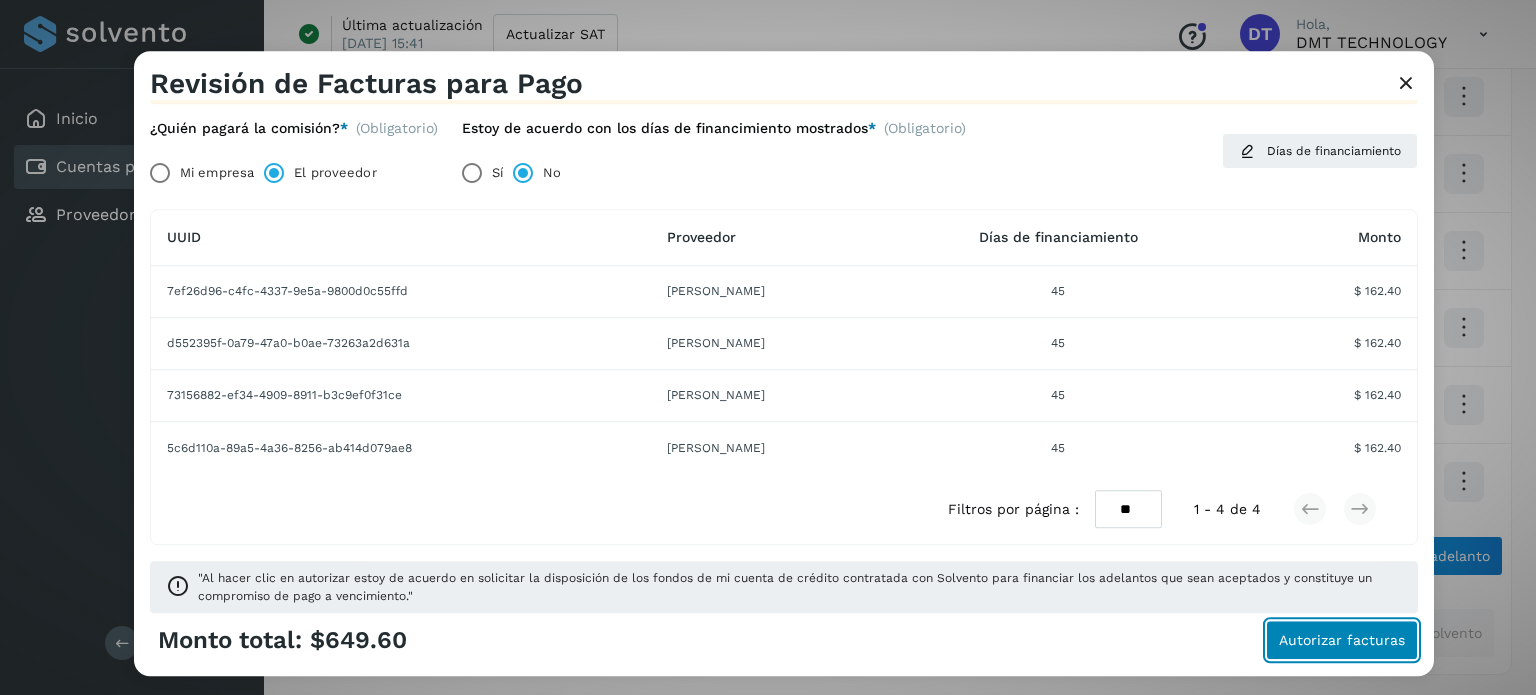click on "Autorizar facturas" at bounding box center [1342, 640] 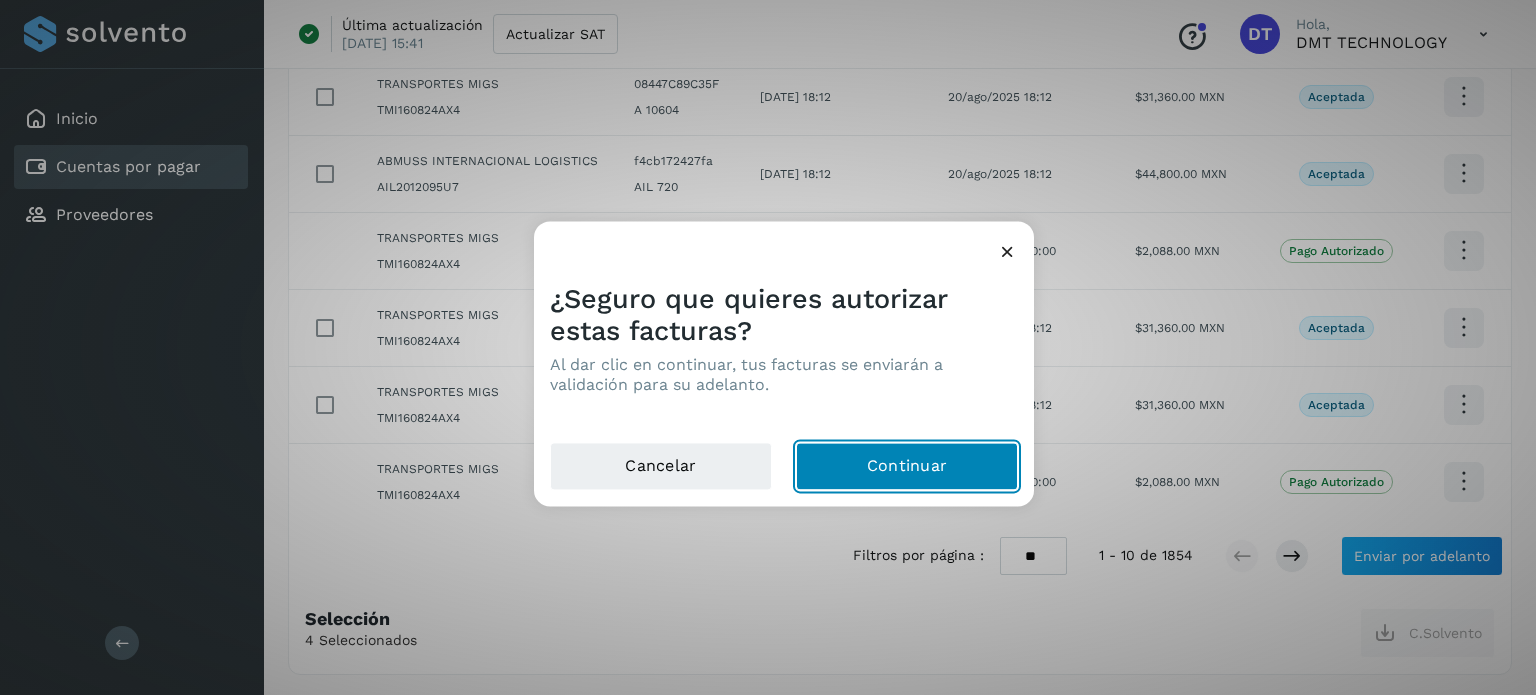 click on "Continuar" 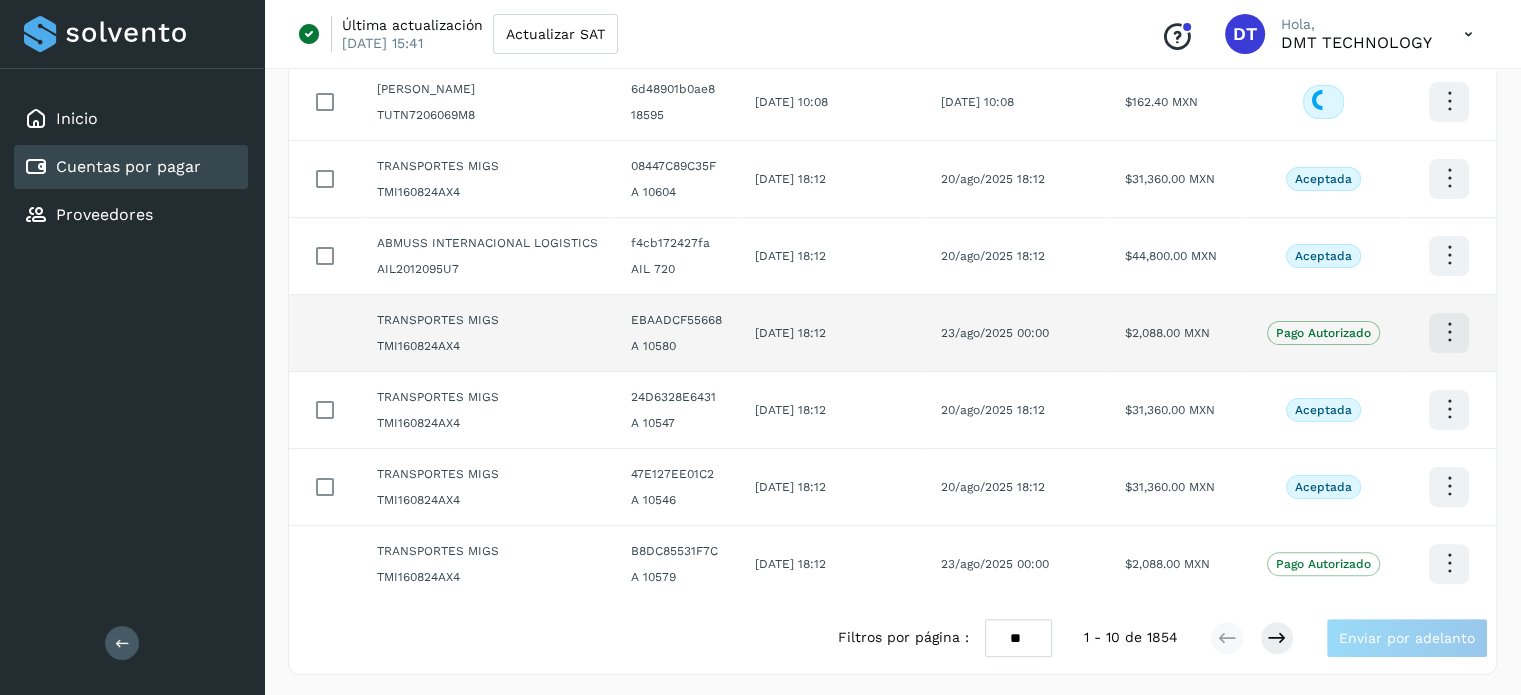 scroll, scrollTop: 0, scrollLeft: 0, axis: both 